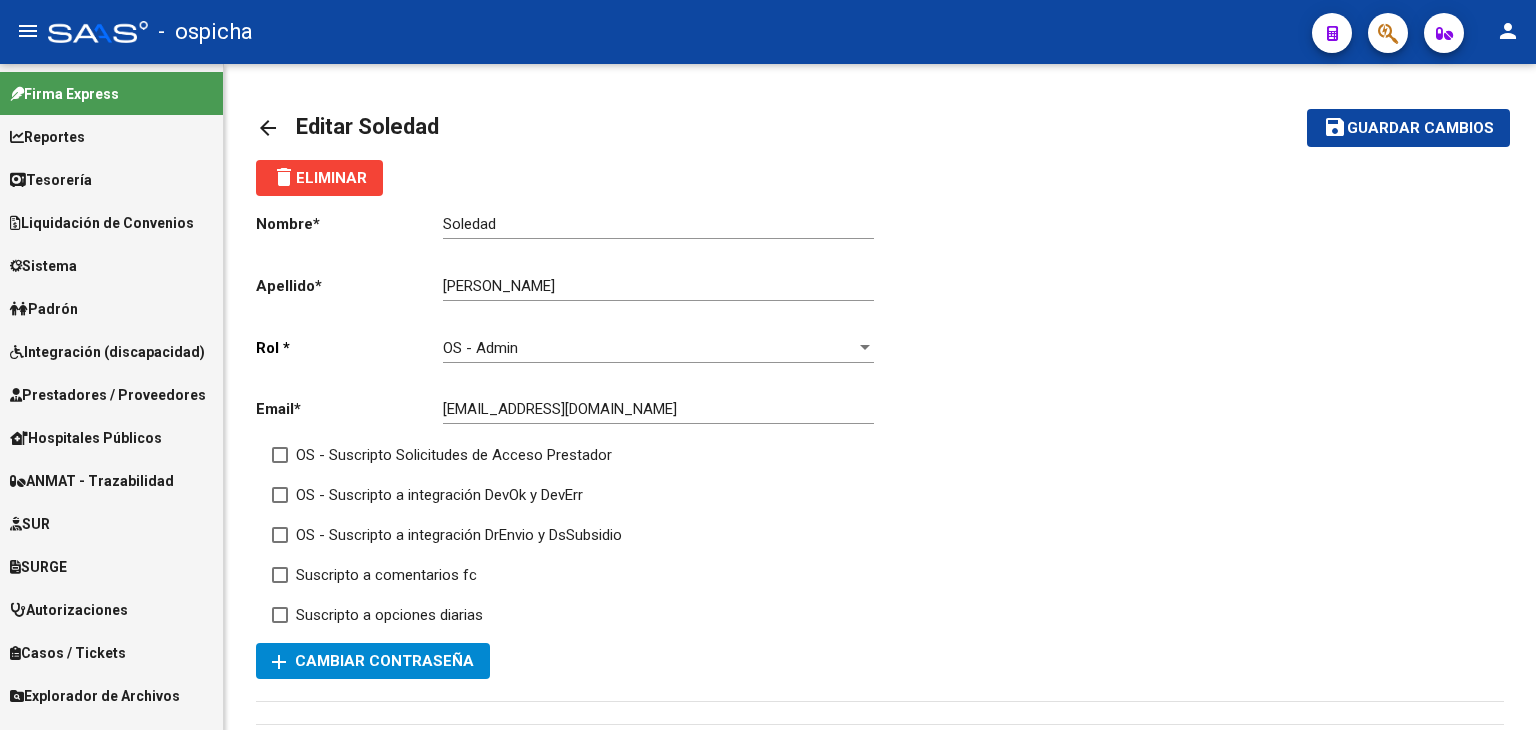 scroll, scrollTop: 0, scrollLeft: 0, axis: both 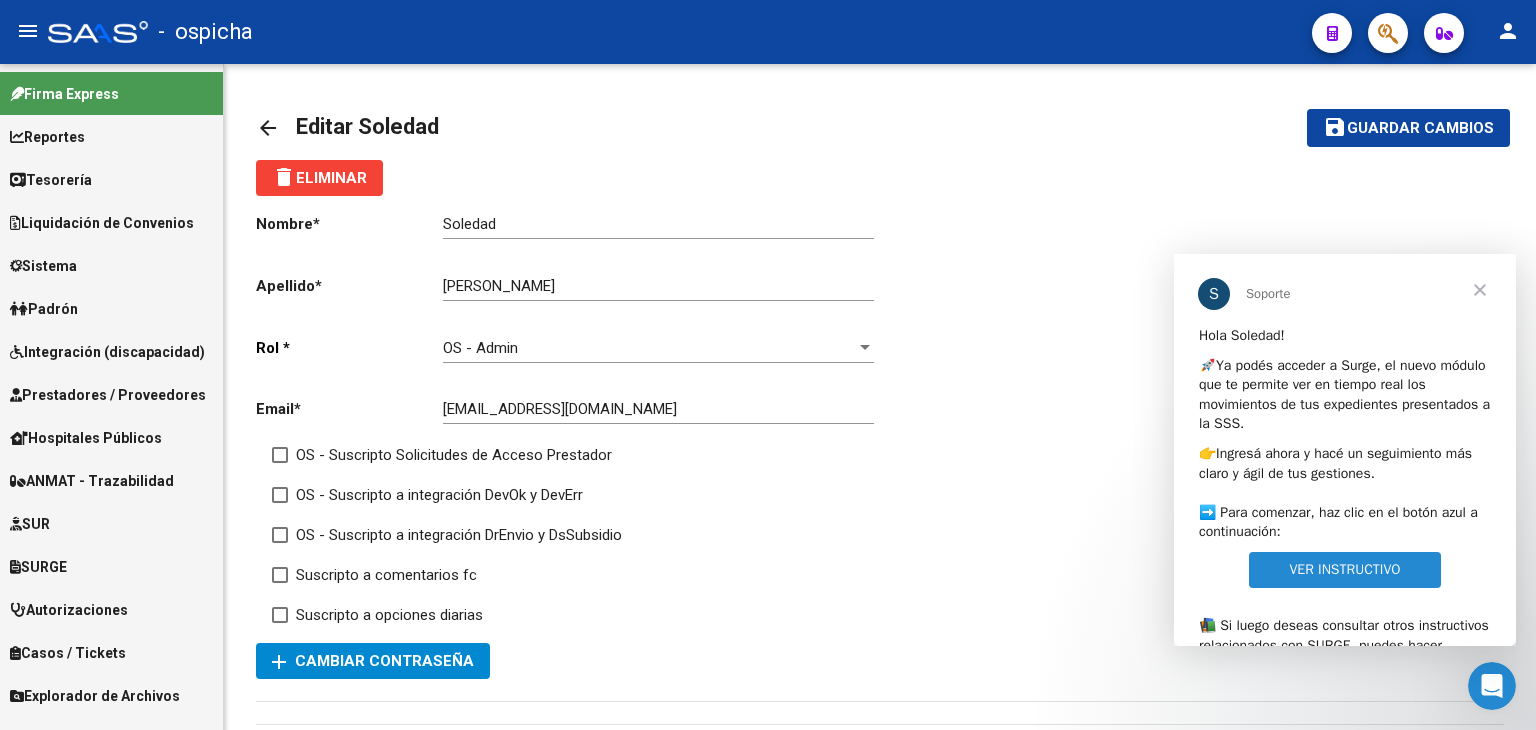 click on "-   ospicha" 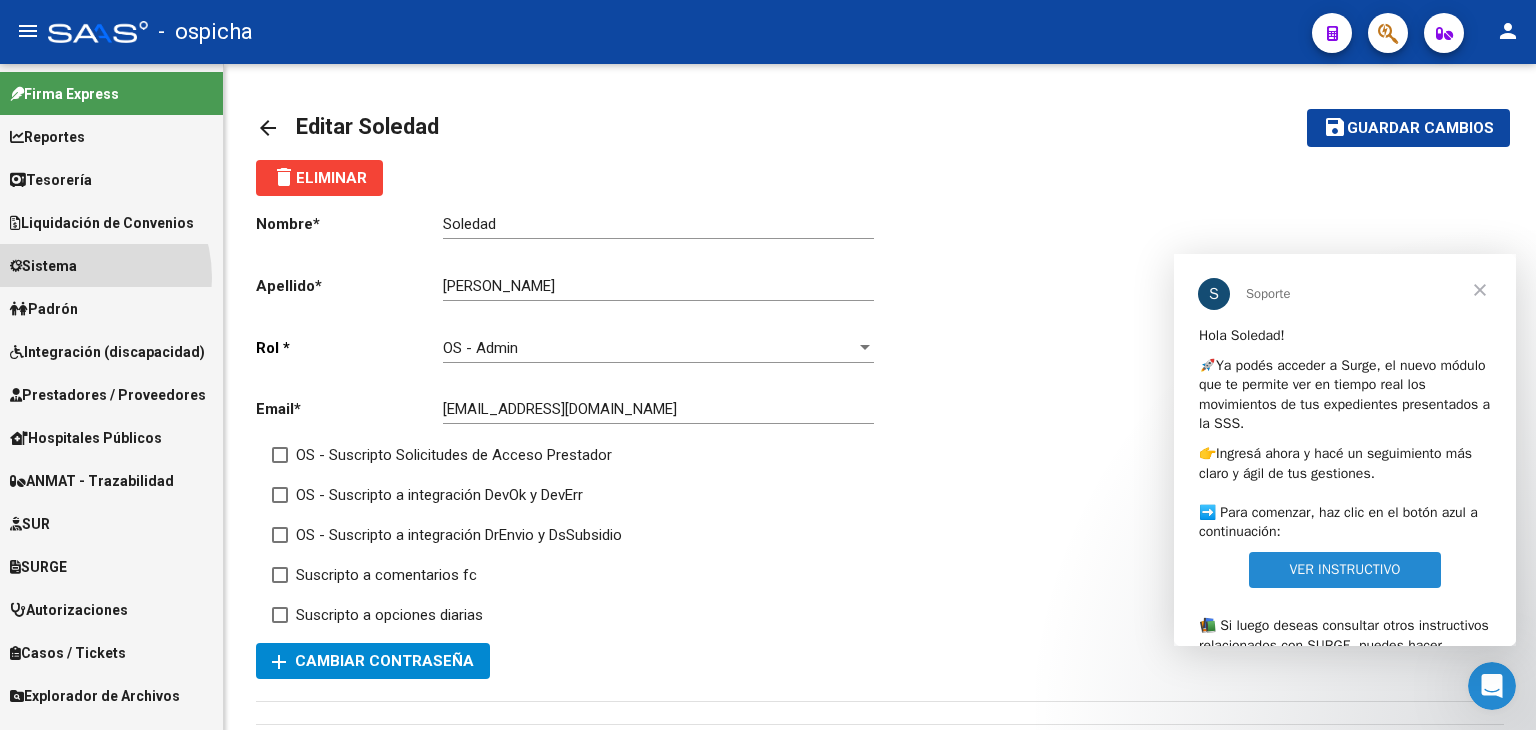 click on "Sistema" at bounding box center [111, 265] 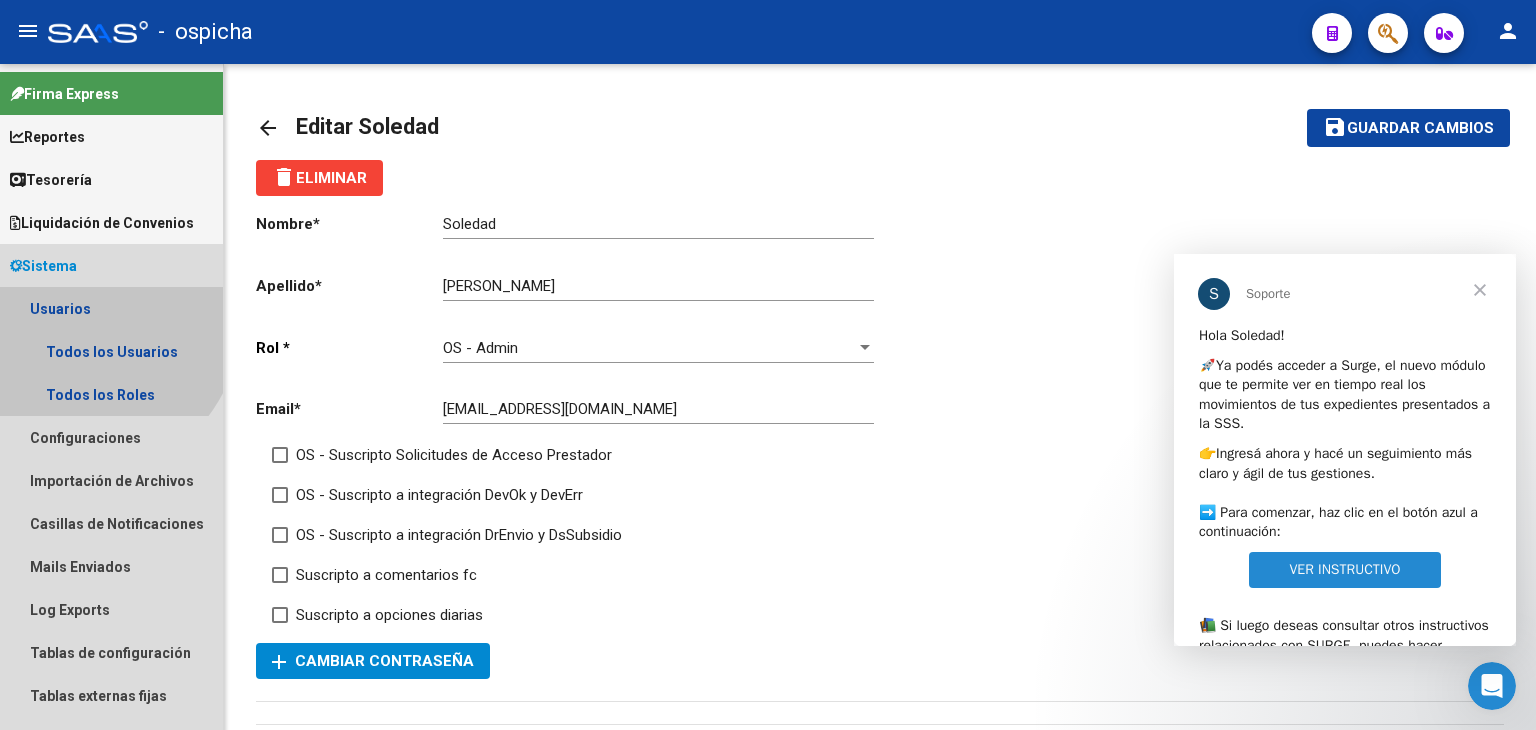 click on "Usuarios" at bounding box center [111, 308] 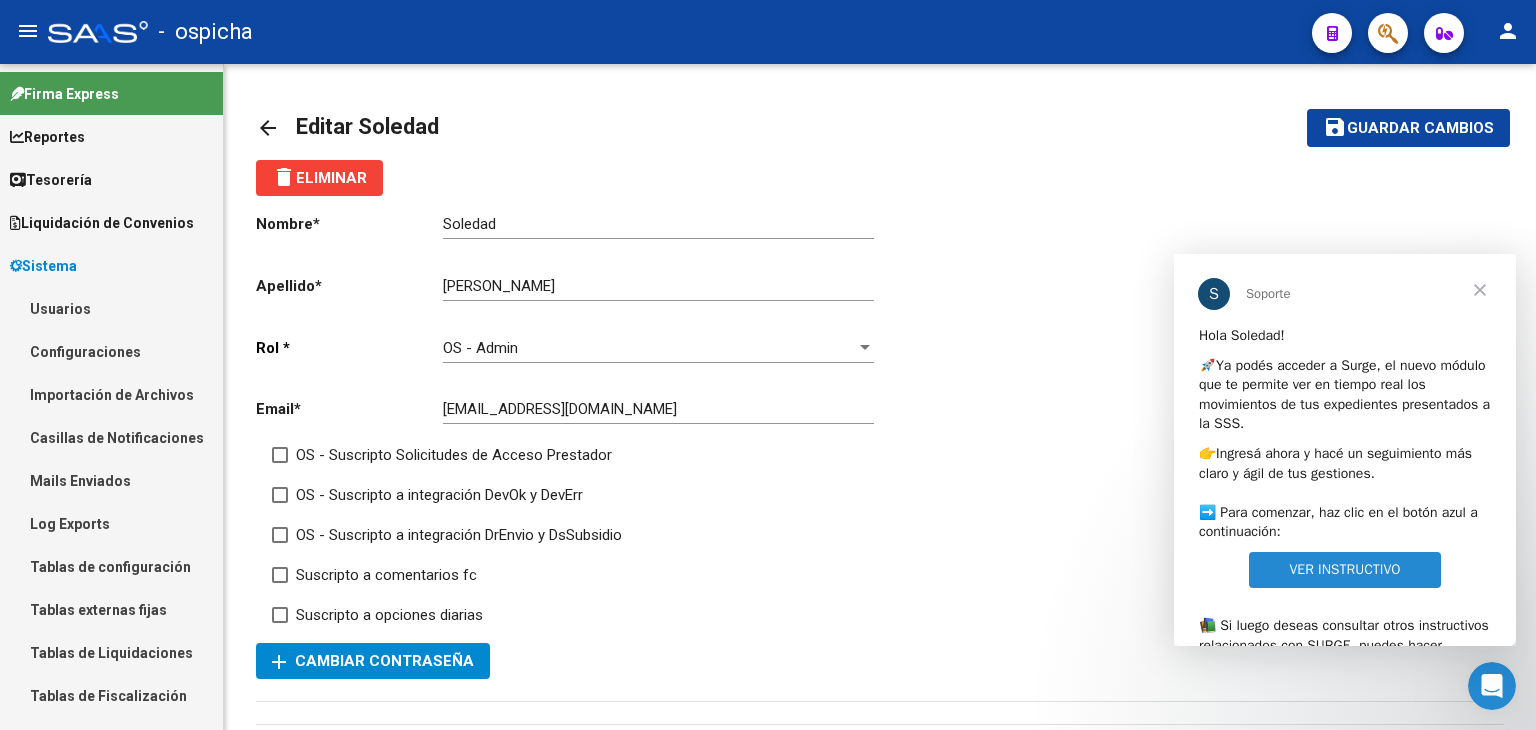 click on "arrow_back" 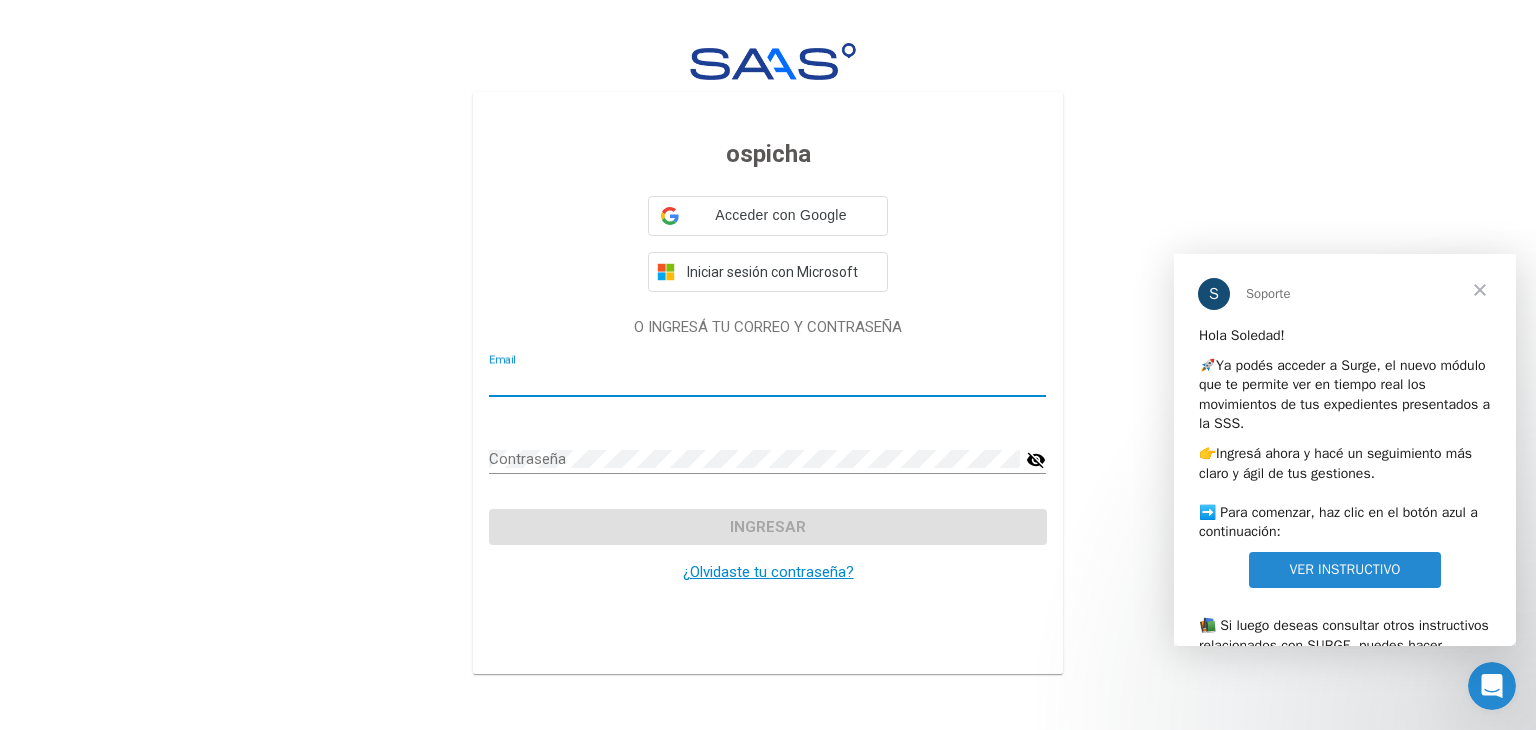 type on "[EMAIL_ADDRESS][DOMAIN_NAME]" 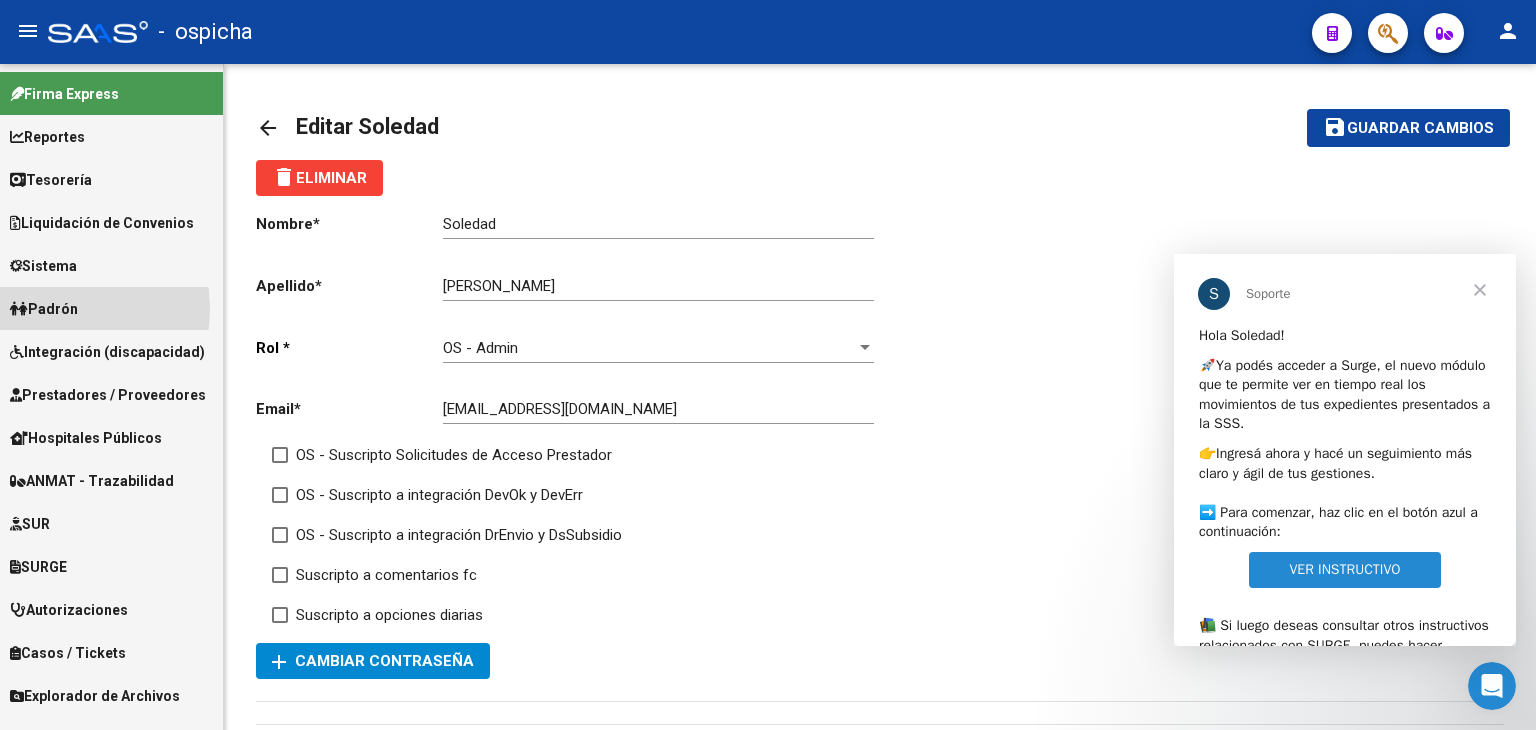 click on "Padrón" at bounding box center (44, 309) 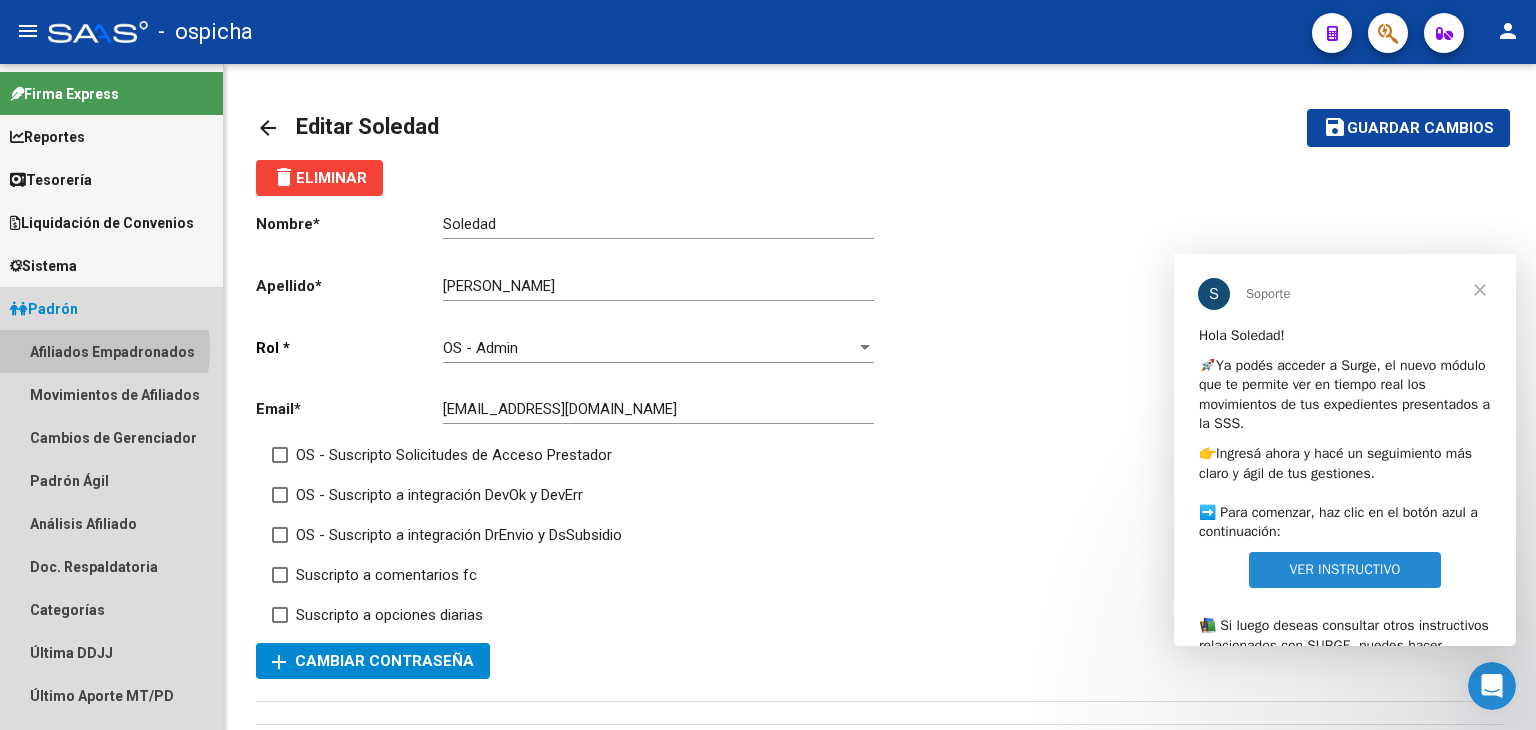 click on "Afiliados Empadronados" at bounding box center [111, 351] 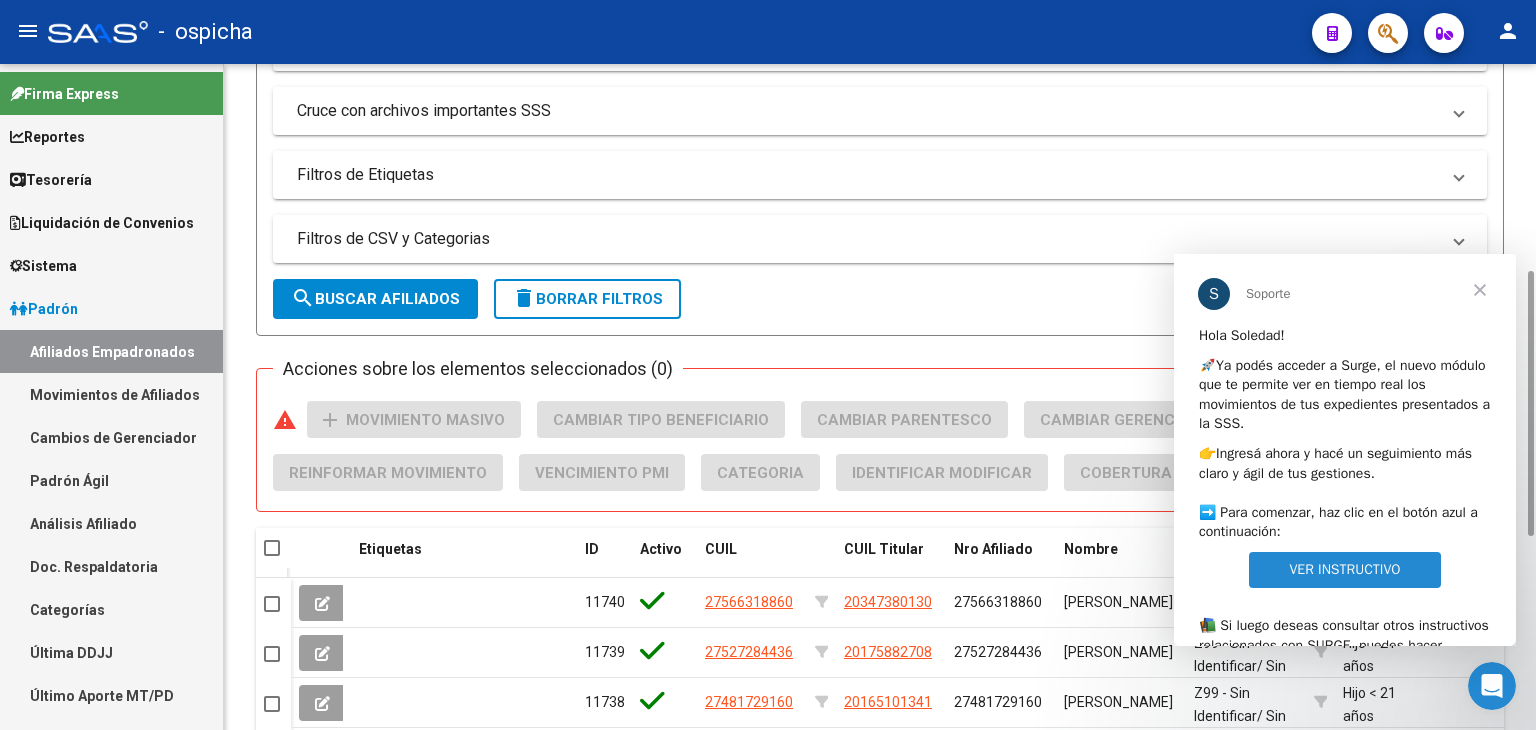 scroll, scrollTop: 528, scrollLeft: 0, axis: vertical 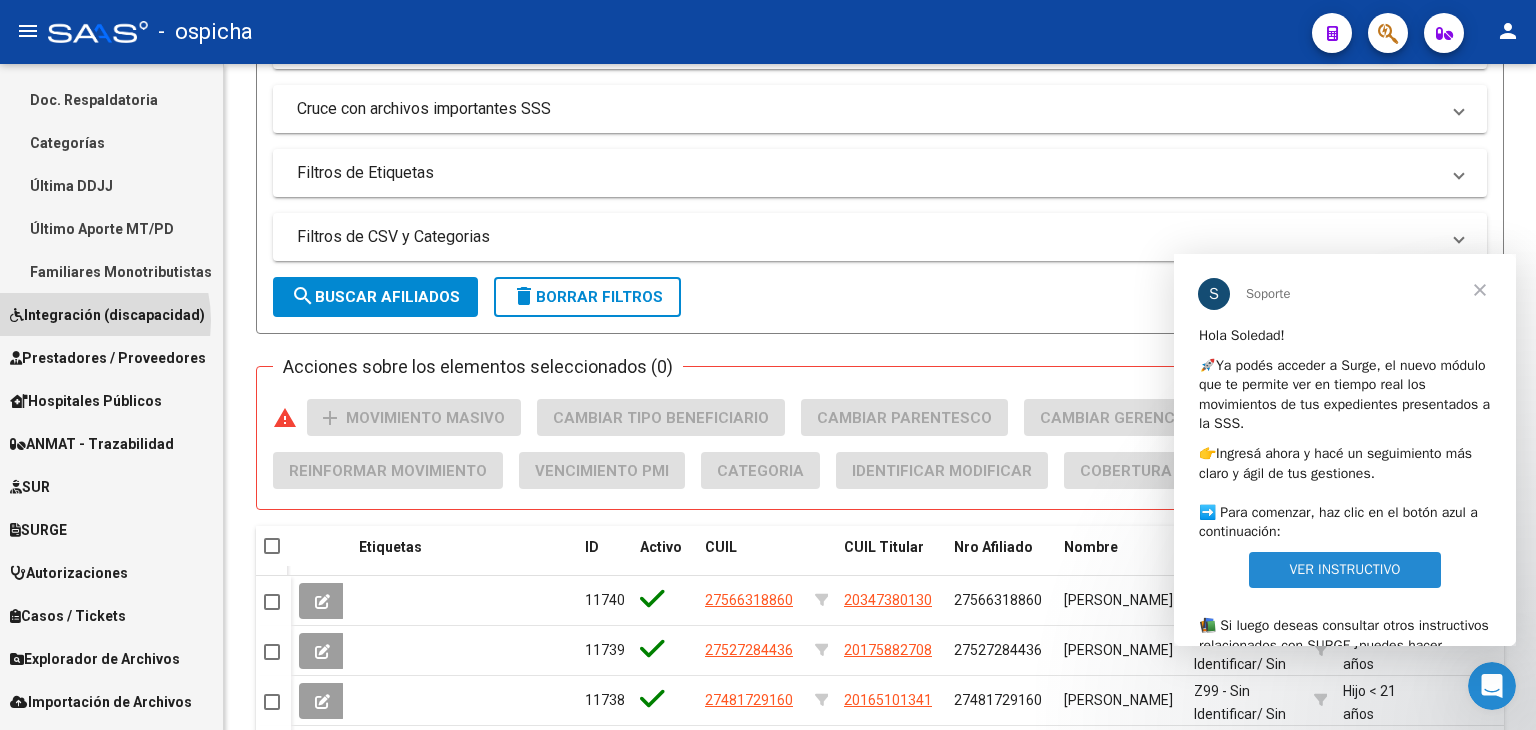 click on "Integración (discapacidad)" at bounding box center [107, 315] 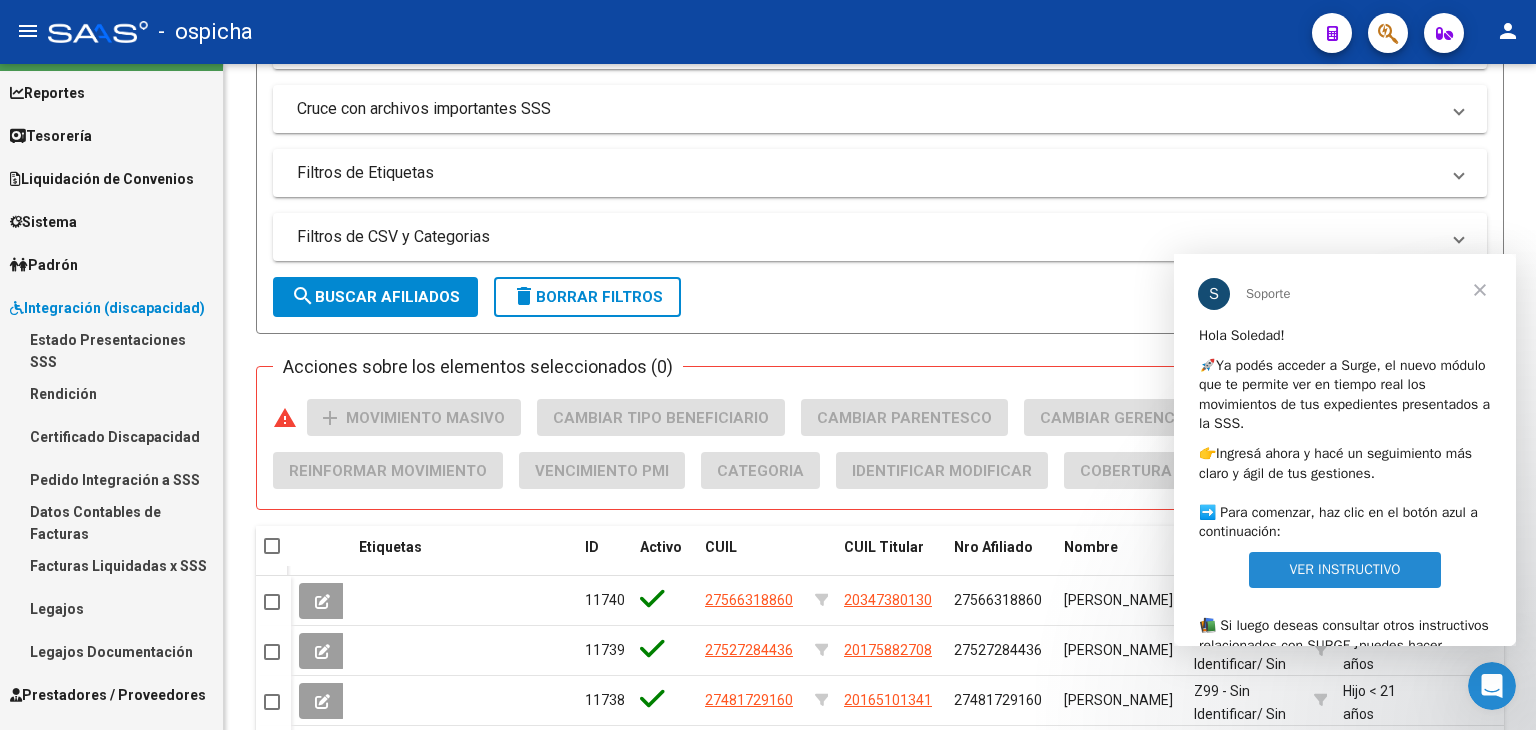 scroll, scrollTop: 45, scrollLeft: 0, axis: vertical 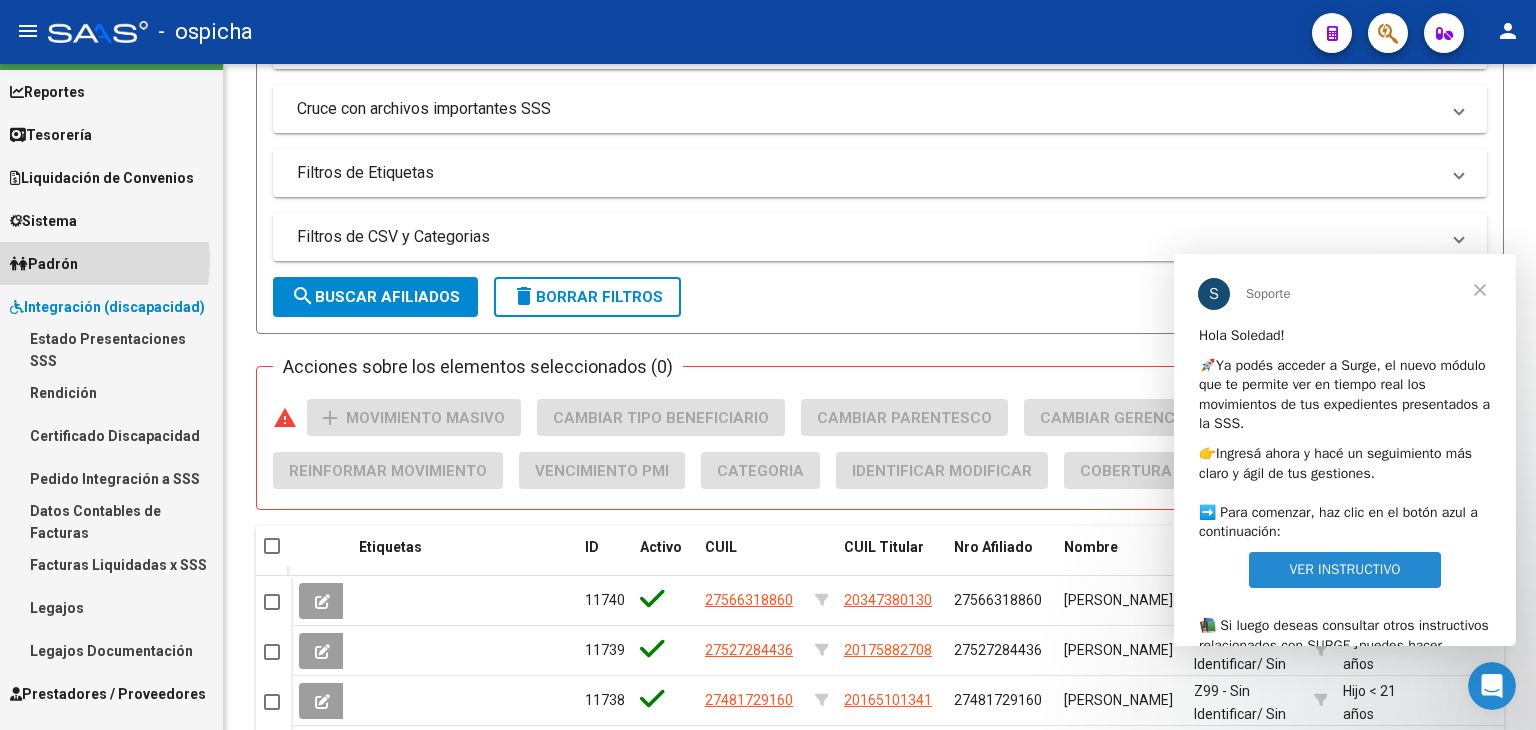 click on "Padrón" at bounding box center [44, 264] 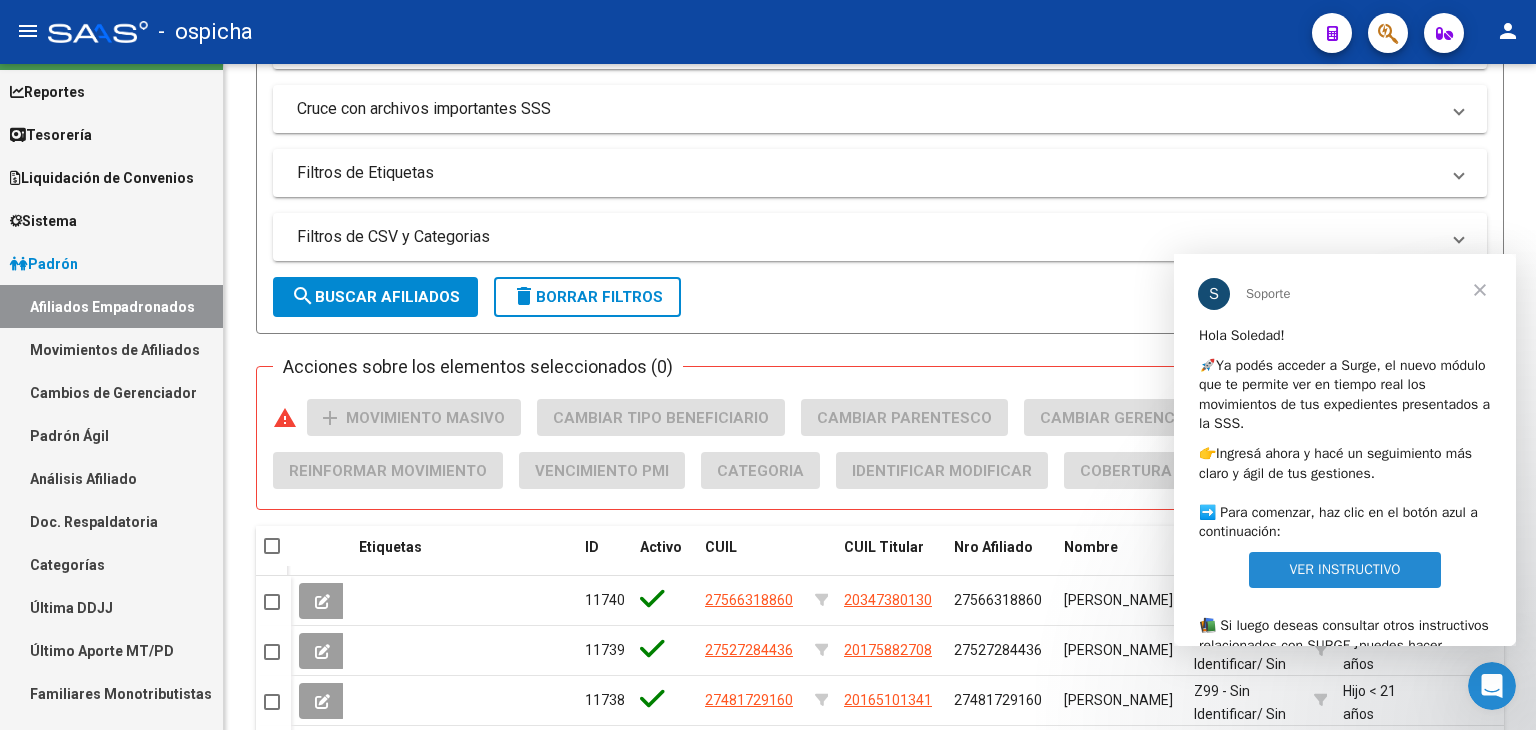 click on "Afiliados Empadronados" at bounding box center (111, 306) 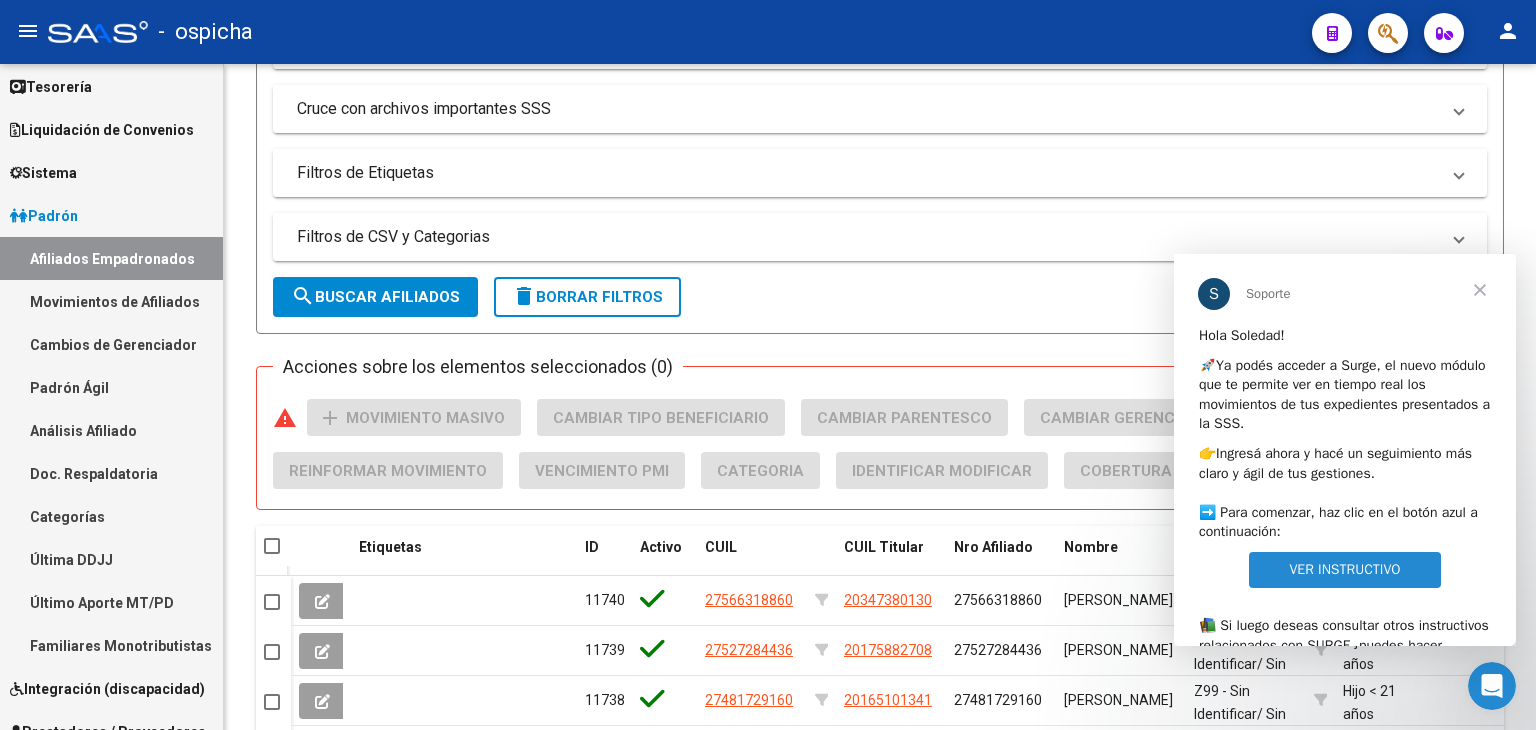 scroll, scrollTop: 91, scrollLeft: 0, axis: vertical 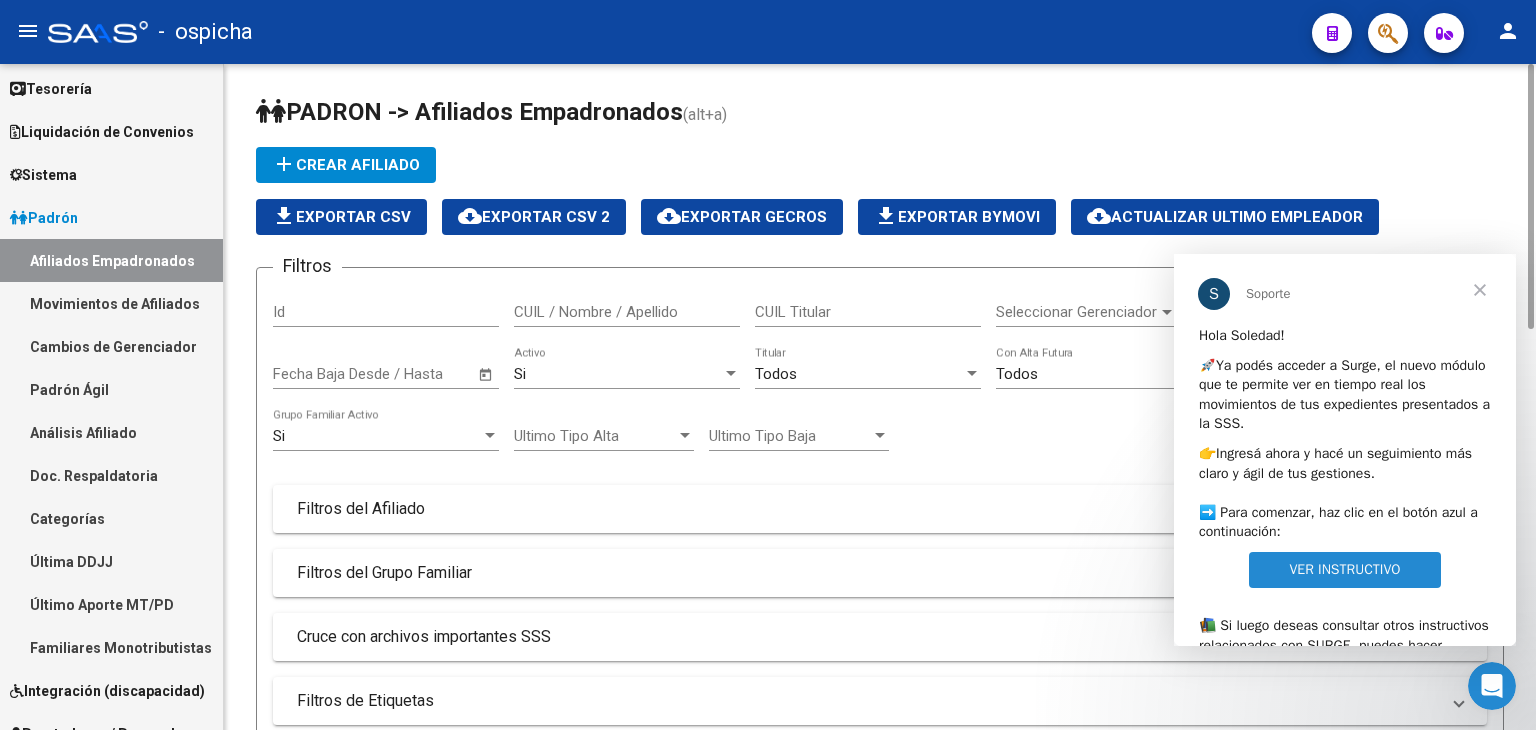 click on "CUIL / Nombre / Apellido" at bounding box center [627, 312] 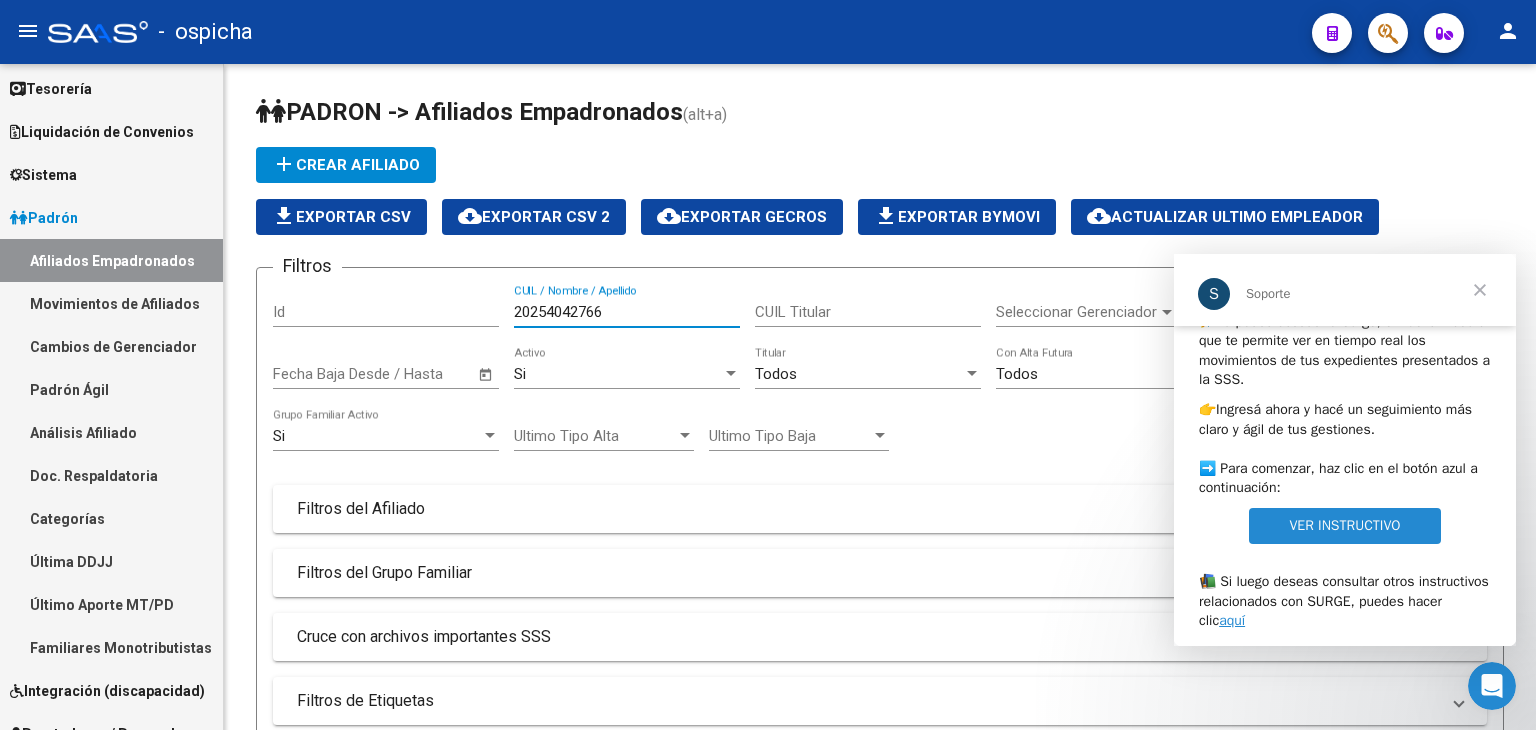 scroll, scrollTop: 0, scrollLeft: 0, axis: both 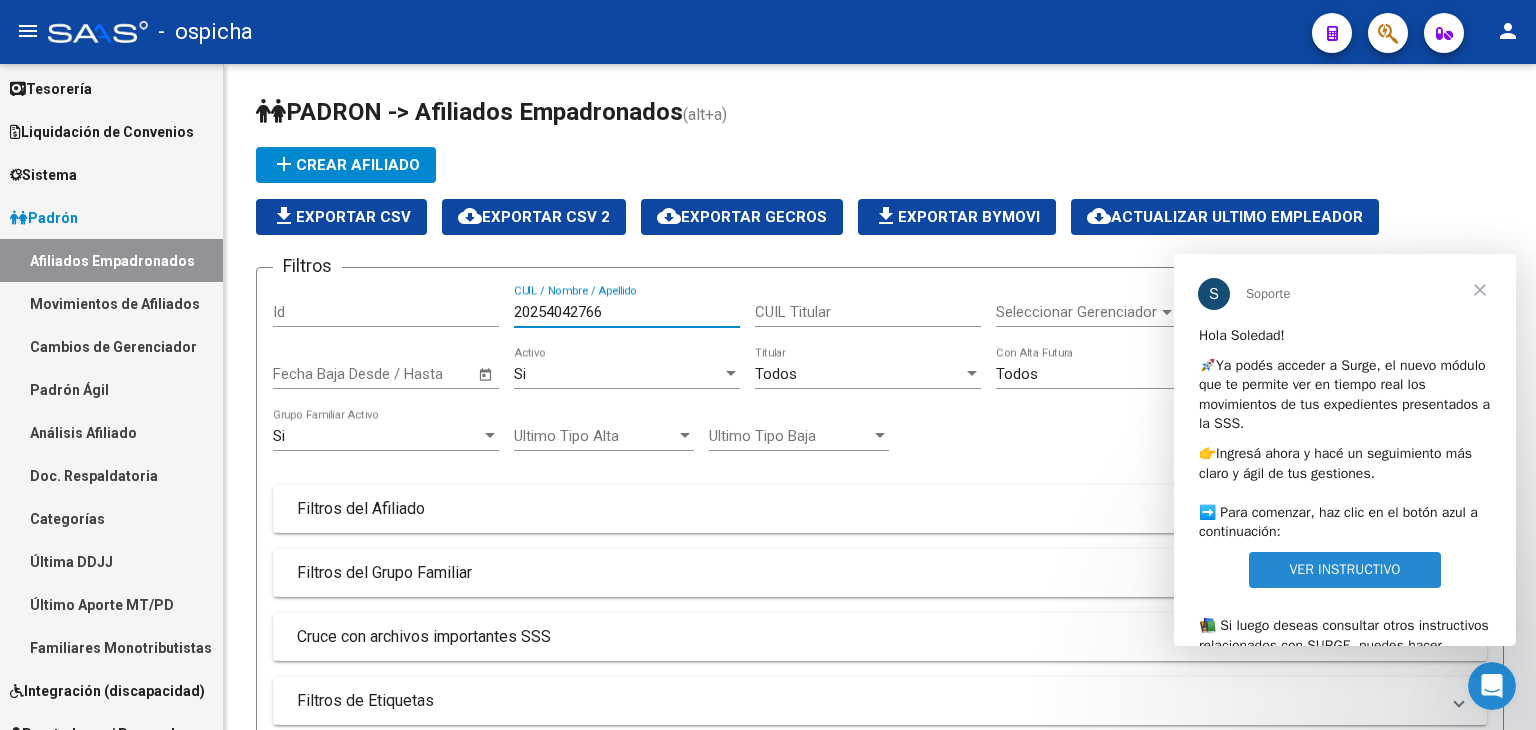 click on "Soporte" at bounding box center [1355, 294] 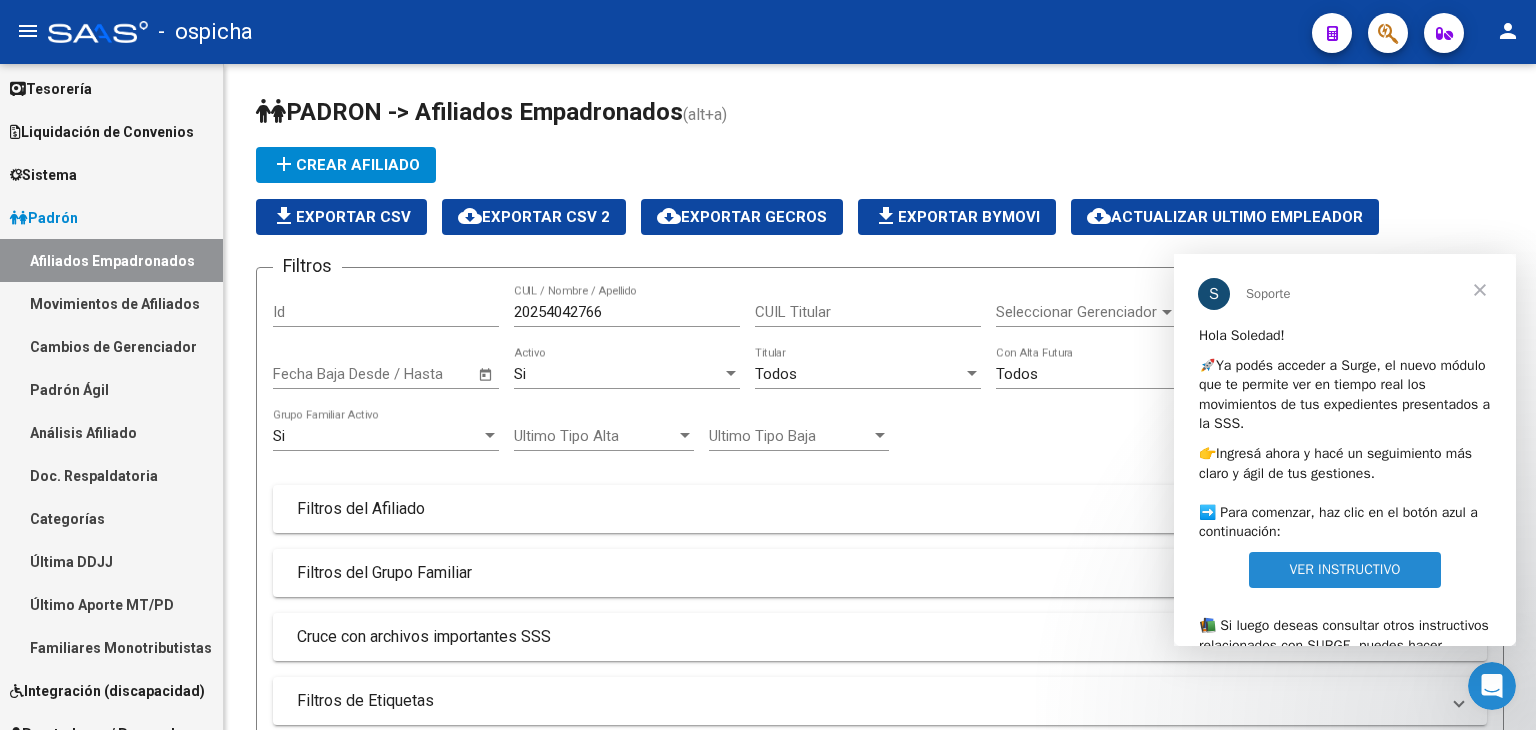 click at bounding box center [1480, 290] 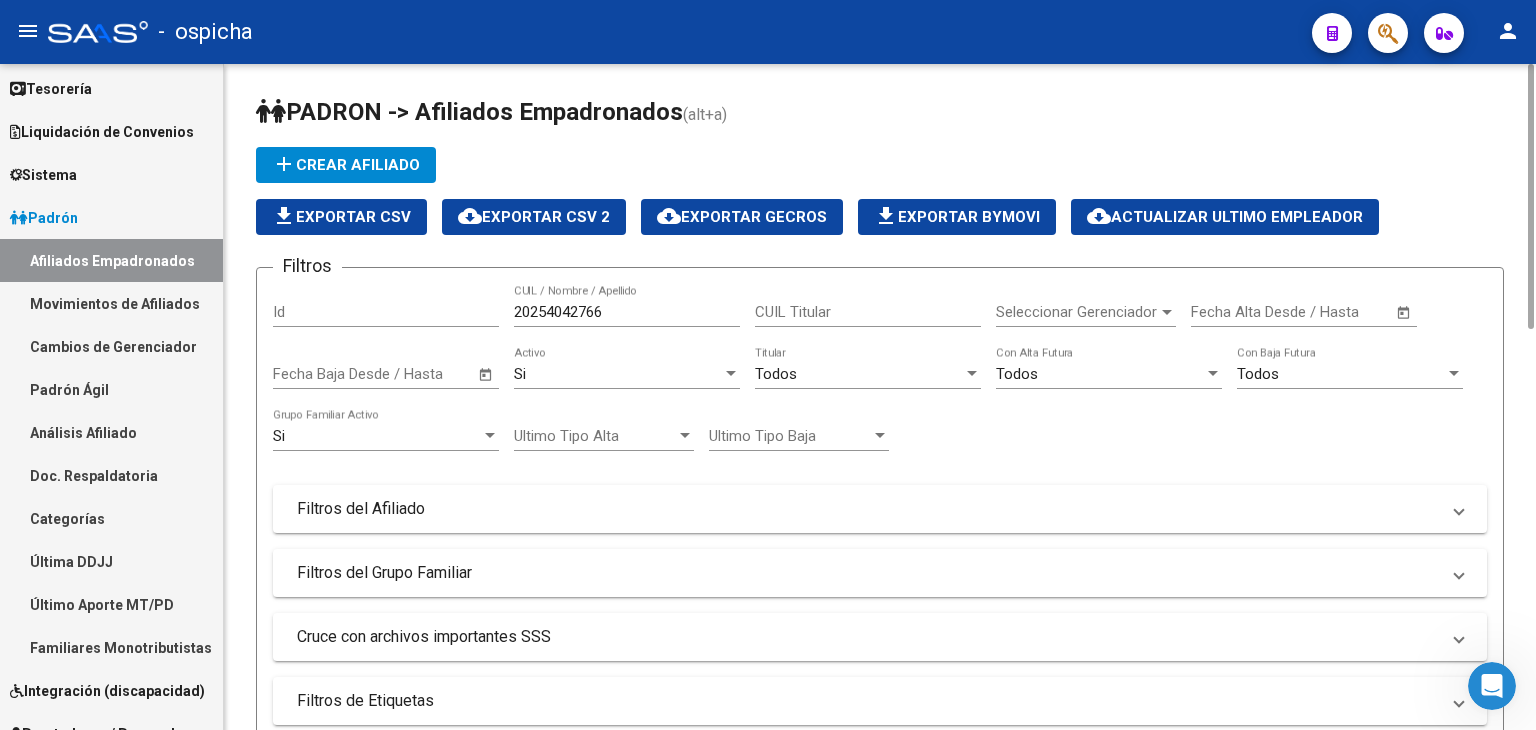 click on "20254042766 CUIL / Nombre / Apellido" 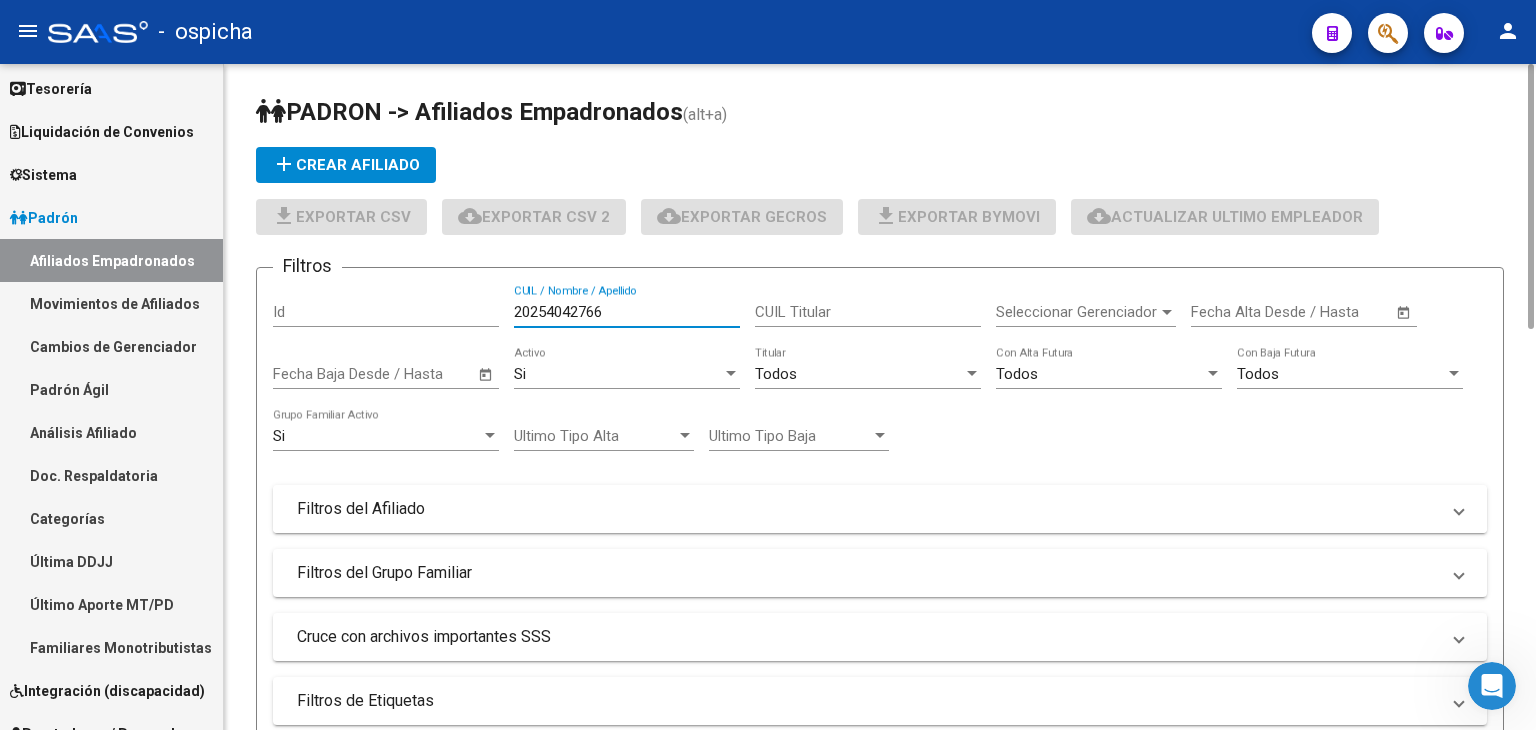 scroll, scrollTop: 400, scrollLeft: 0, axis: vertical 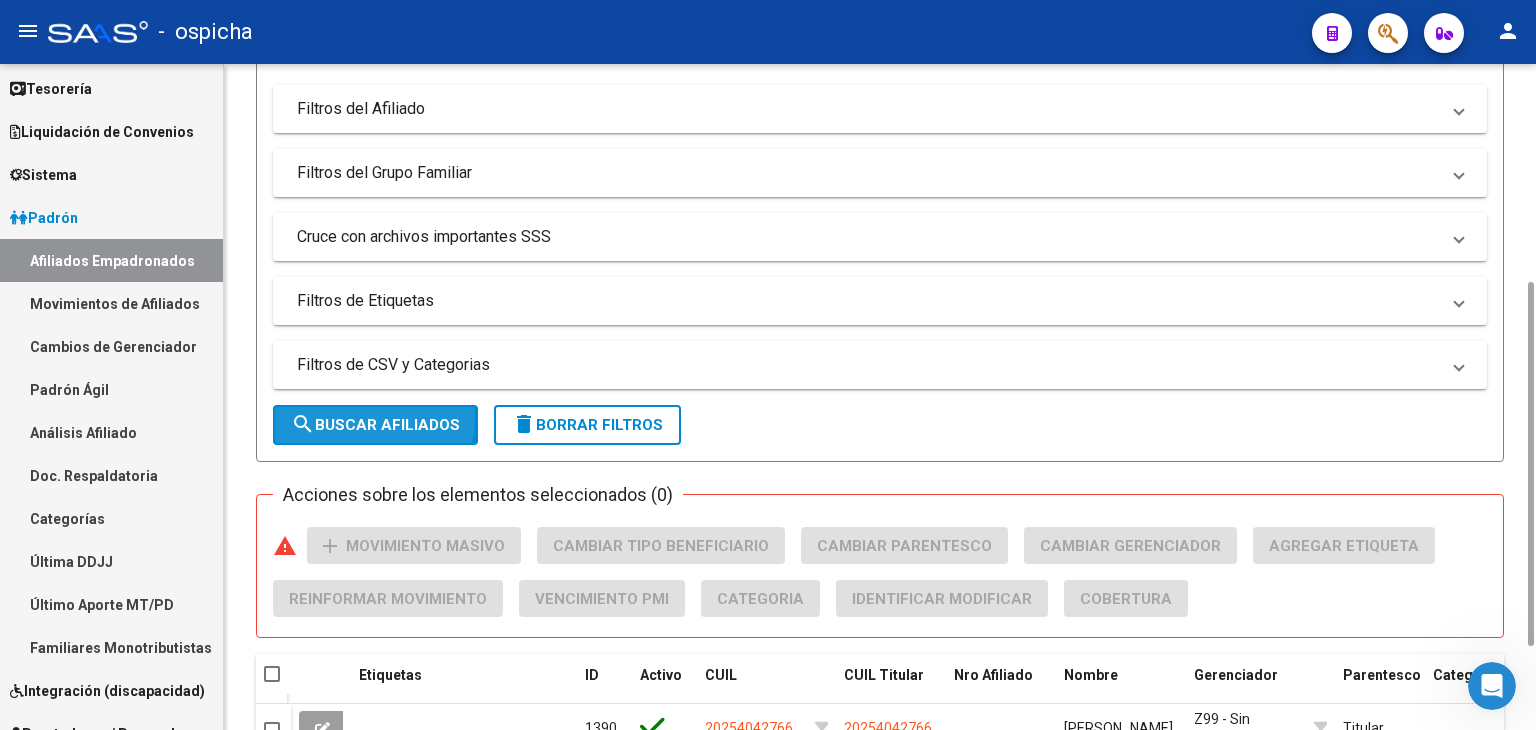 click on "search  Buscar Afiliados" 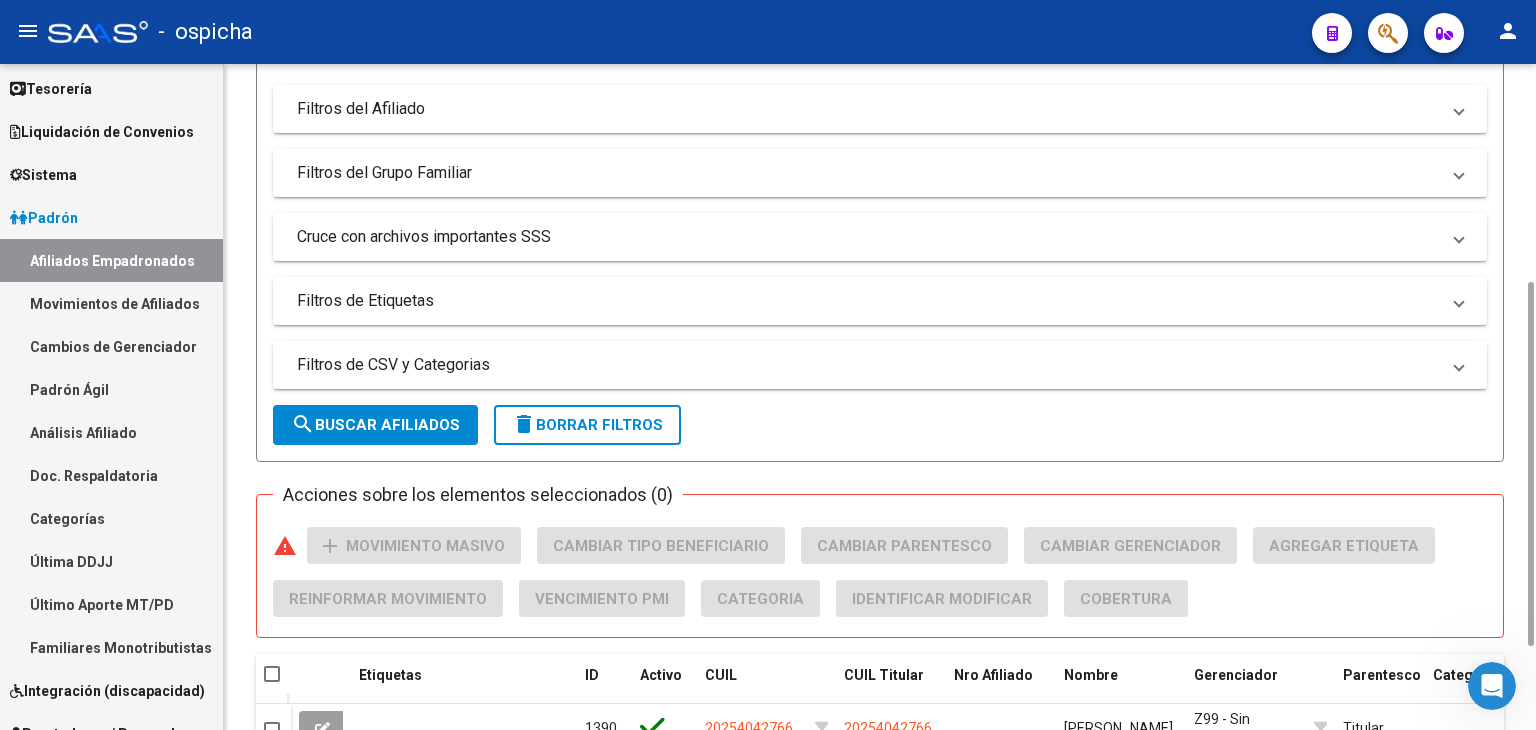 scroll, scrollTop: 552, scrollLeft: 0, axis: vertical 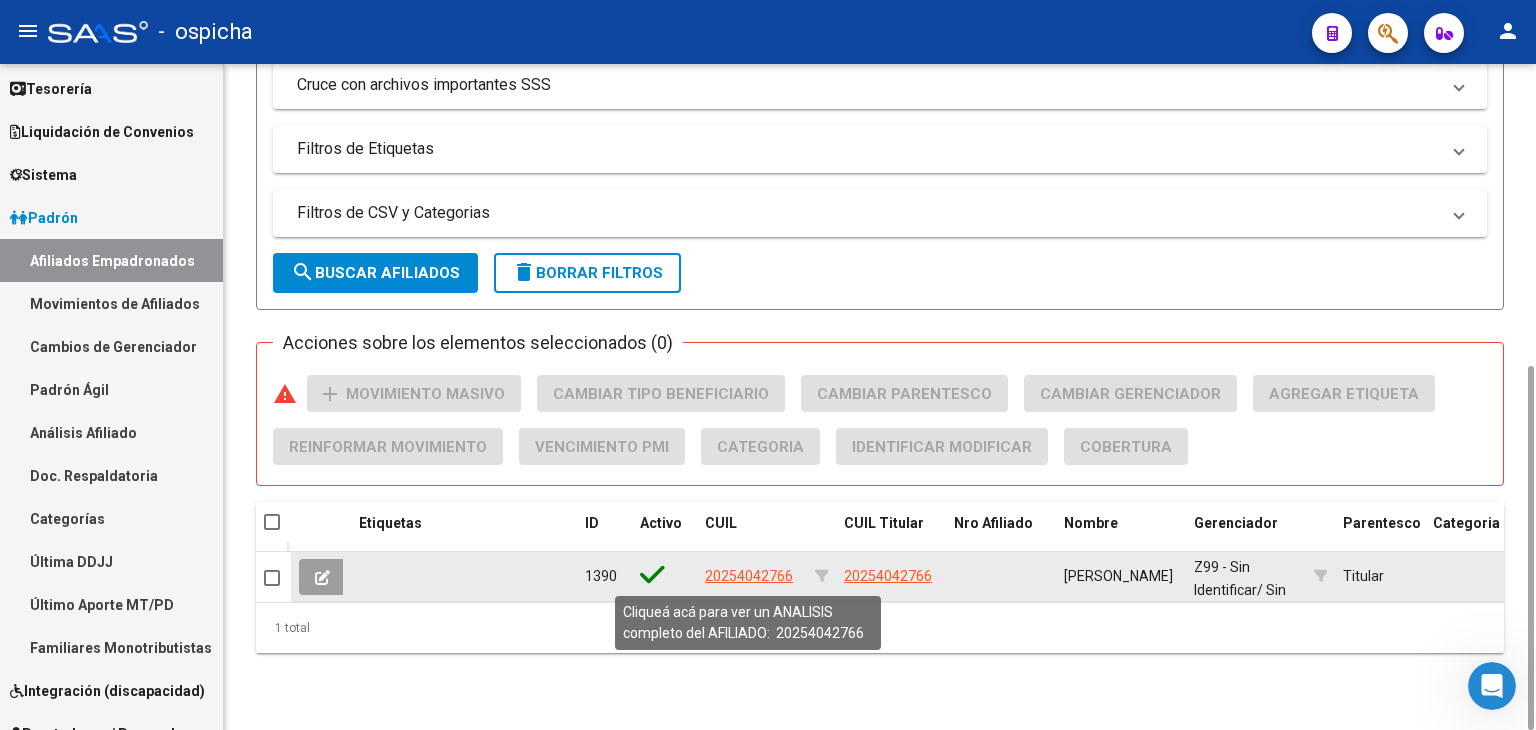 click on "20254042766" 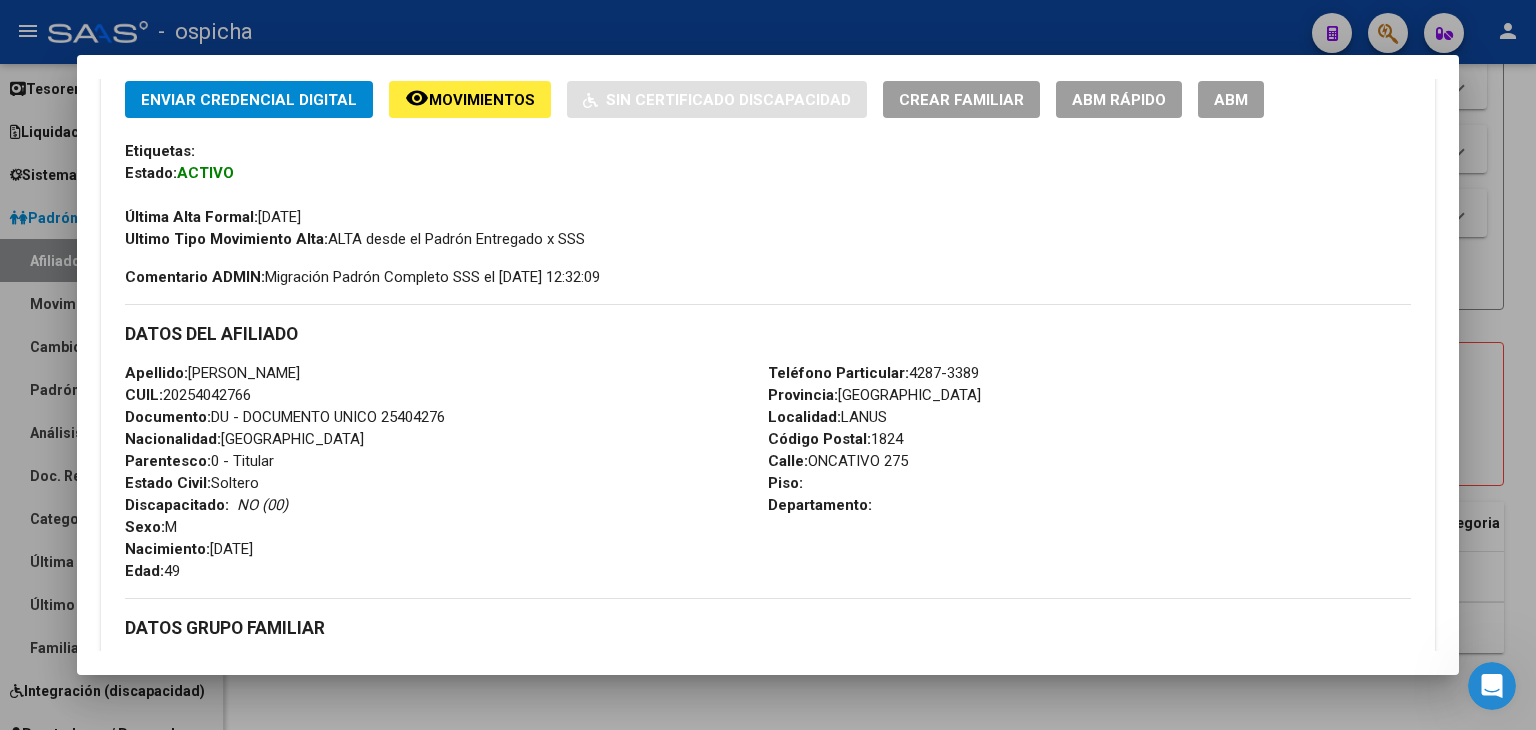 scroll, scrollTop: 400, scrollLeft: 0, axis: vertical 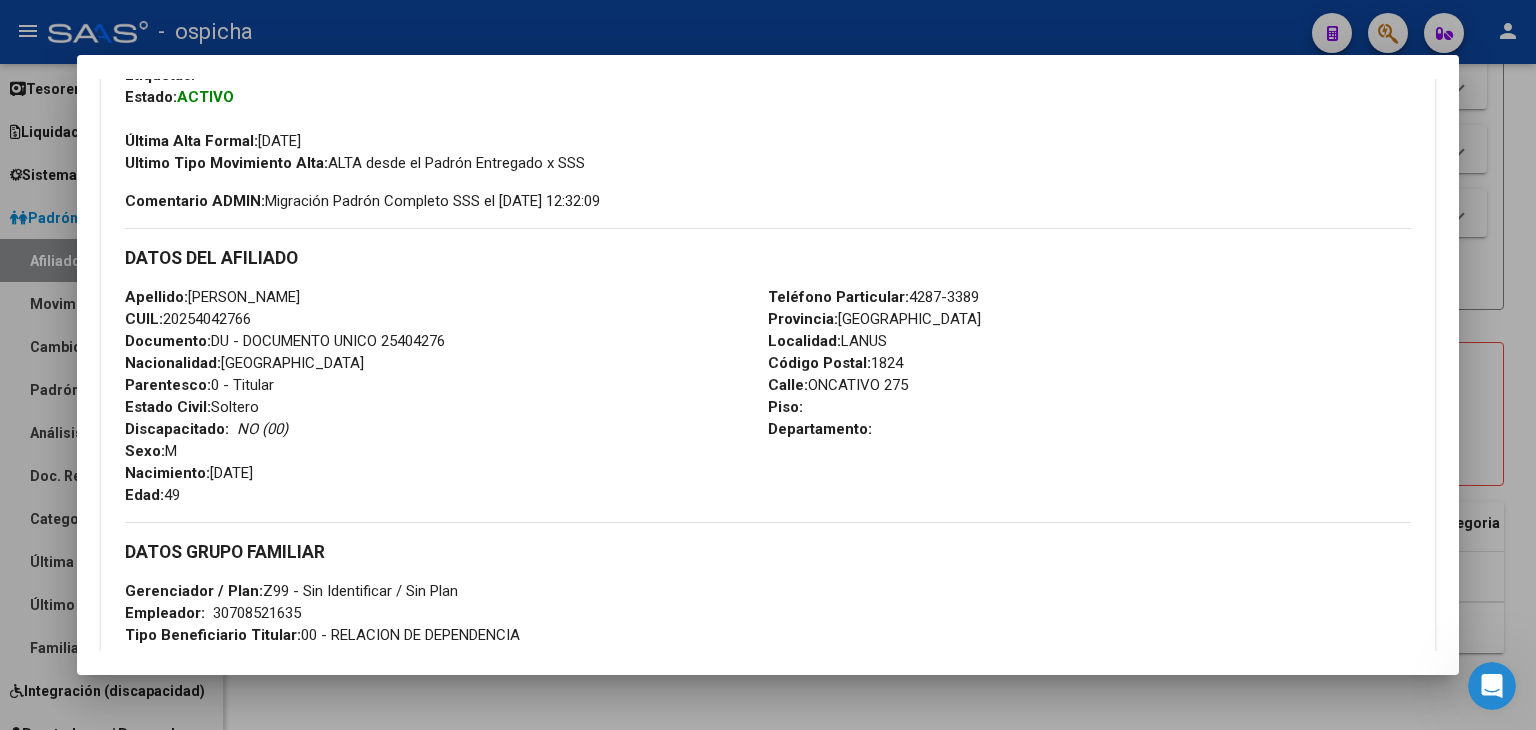 drag, startPoint x: 125, startPoint y: 252, endPoint x: 900, endPoint y: 447, distance: 799.1558 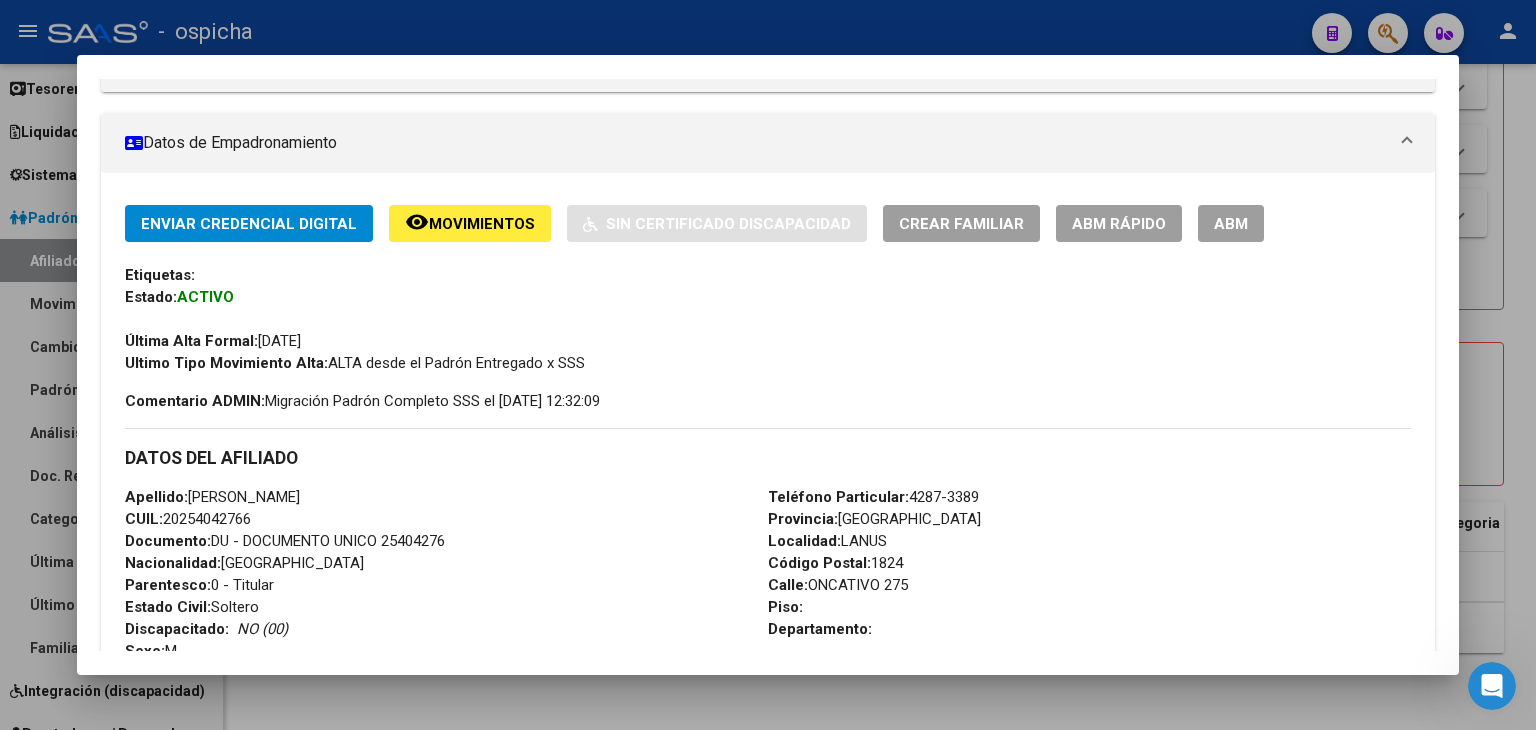 scroll, scrollTop: 0, scrollLeft: 0, axis: both 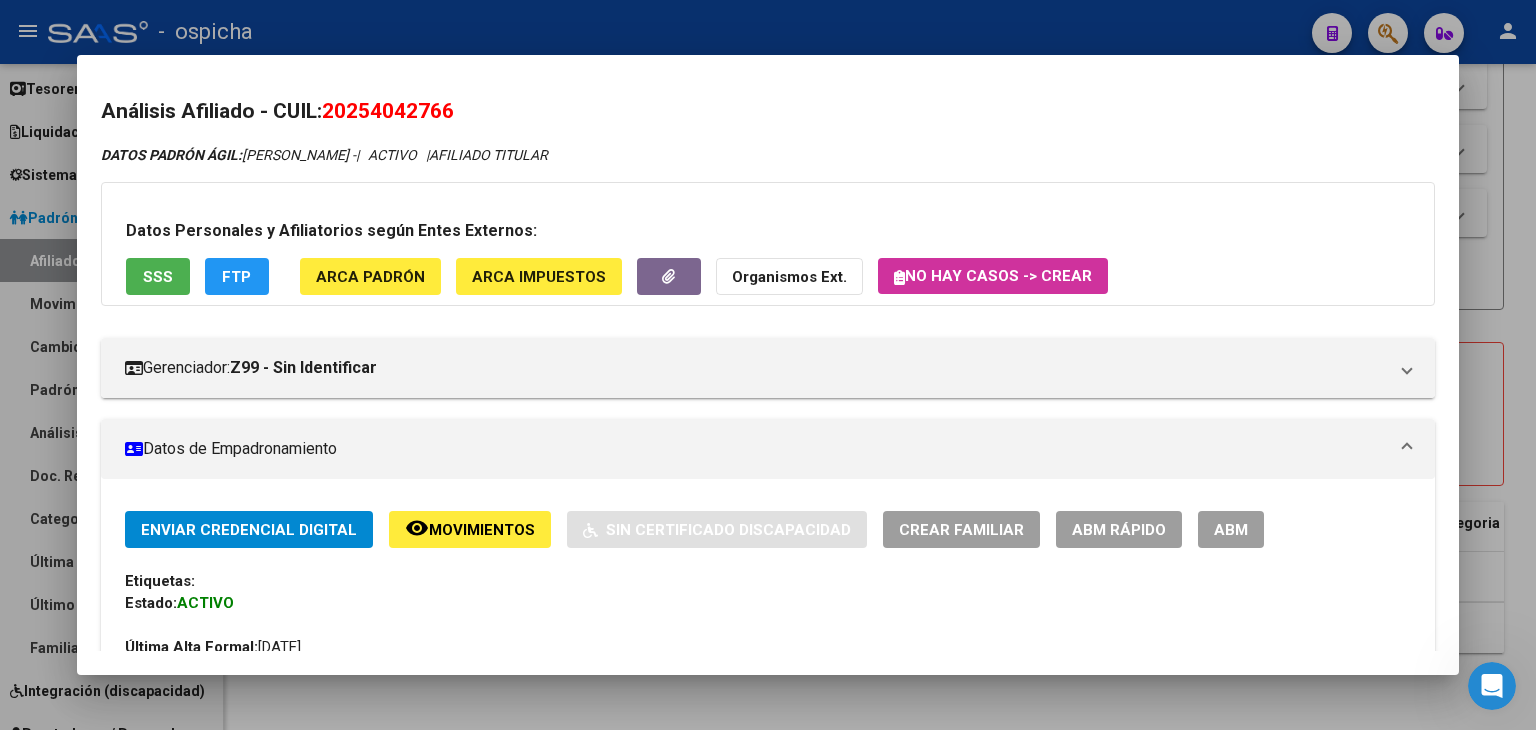 click at bounding box center (768, 365) 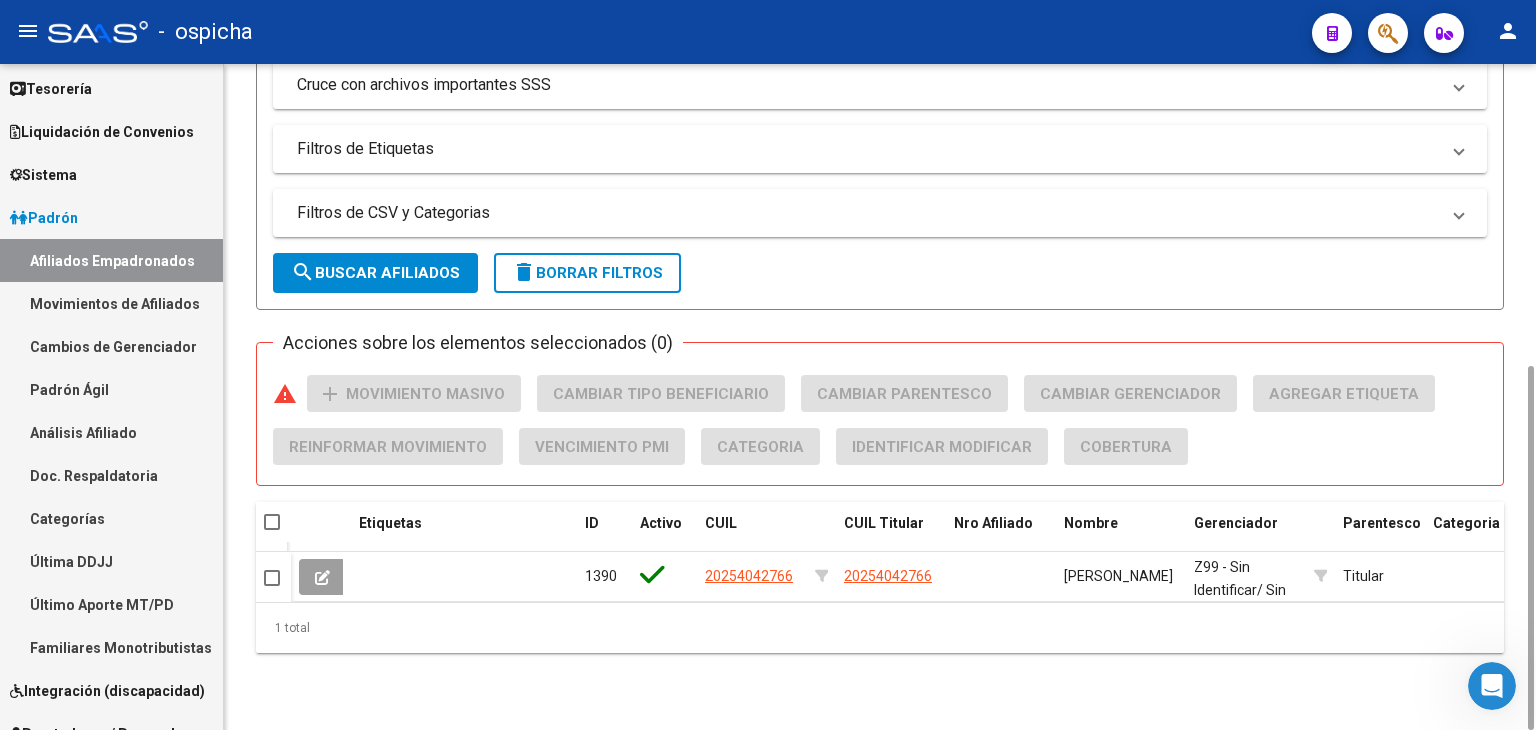scroll, scrollTop: 0, scrollLeft: 0, axis: both 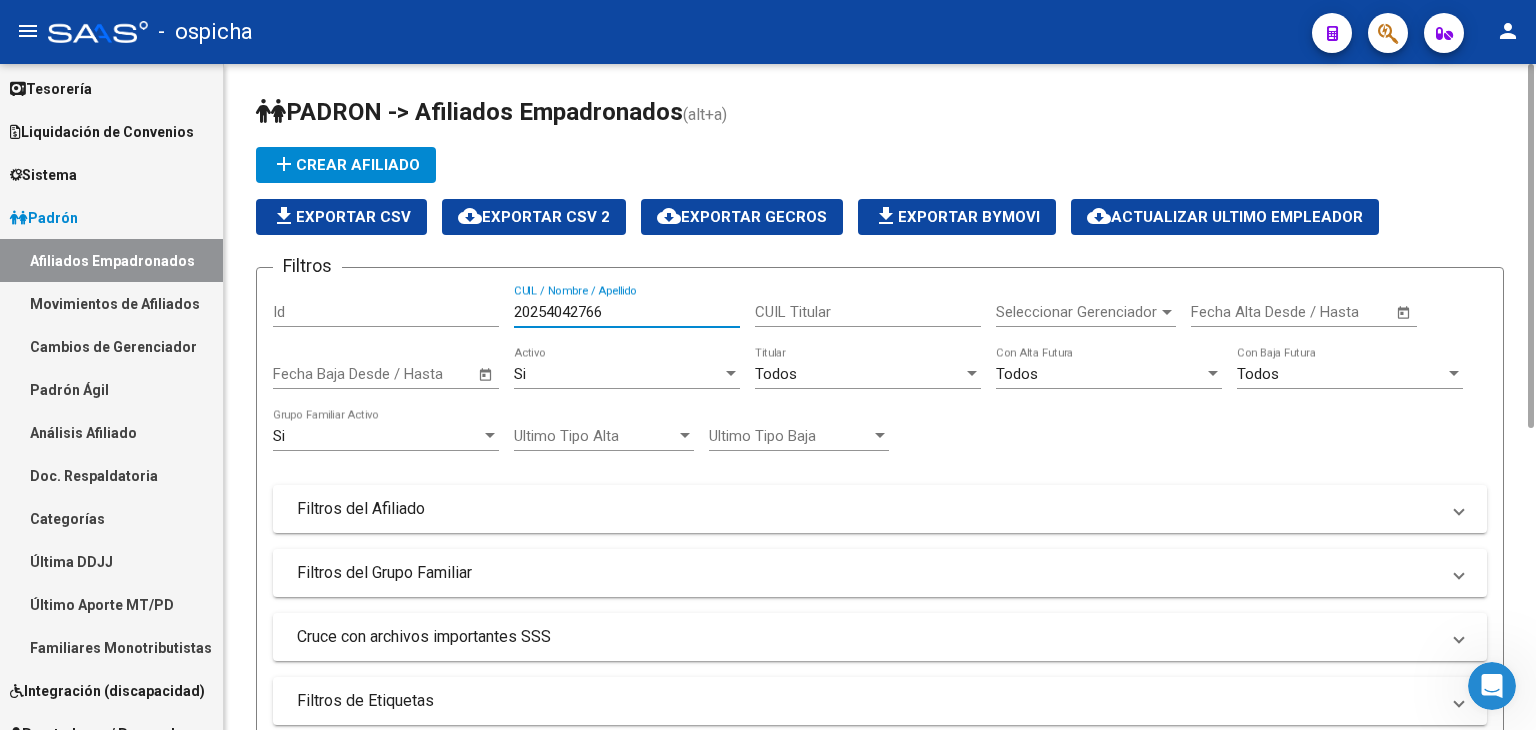 drag, startPoint x: 616, startPoint y: 305, endPoint x: 514, endPoint y: 305, distance: 102 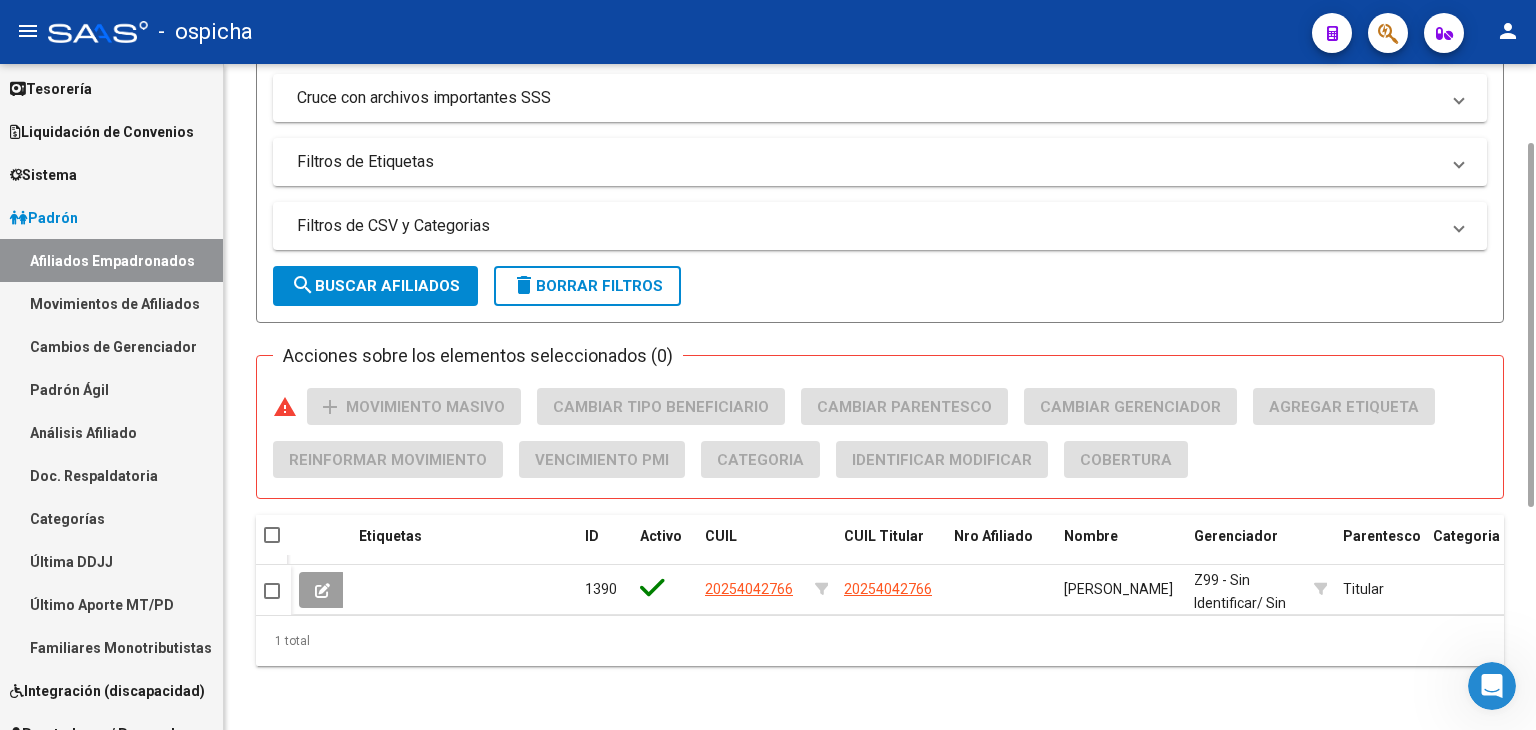 scroll, scrollTop: 552, scrollLeft: 0, axis: vertical 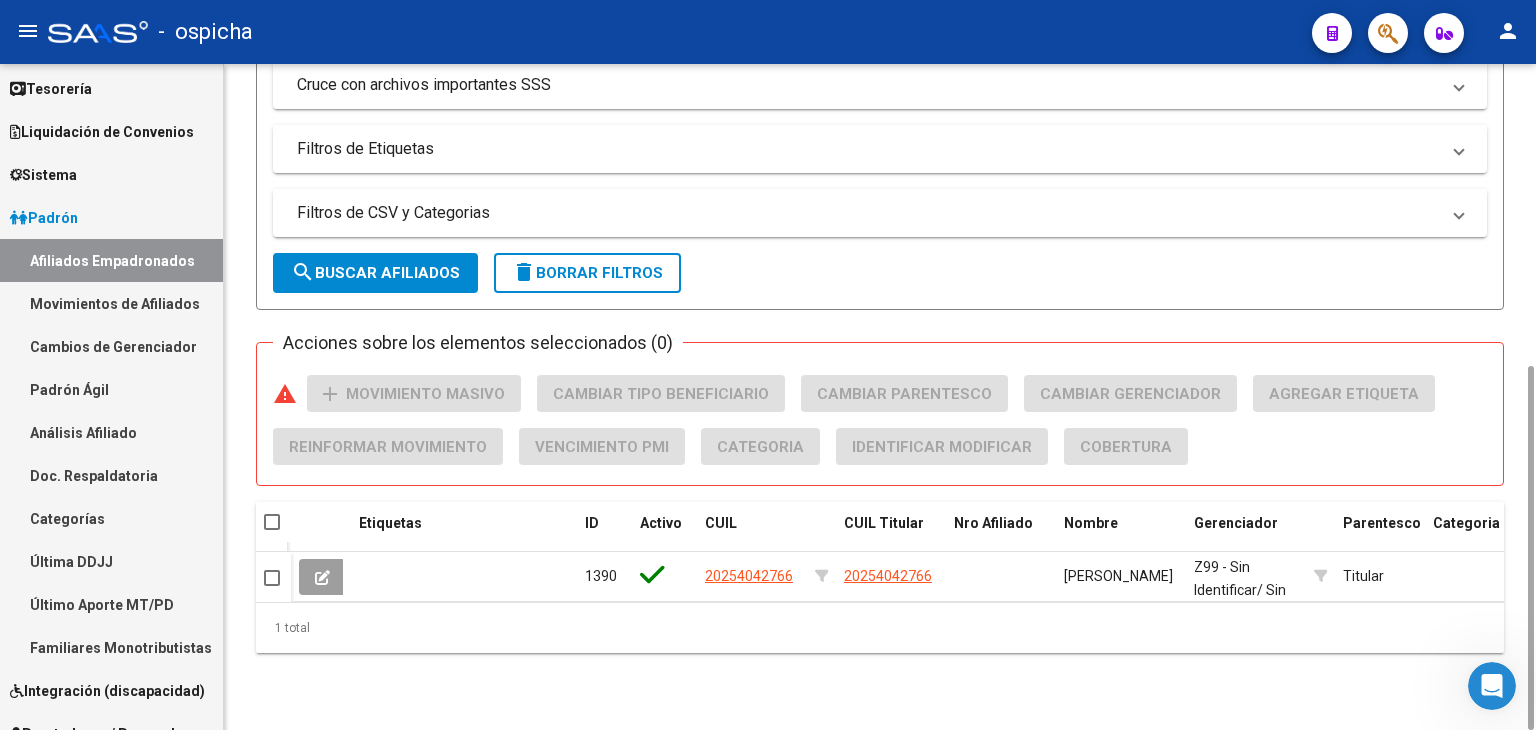 type on "27252533554" 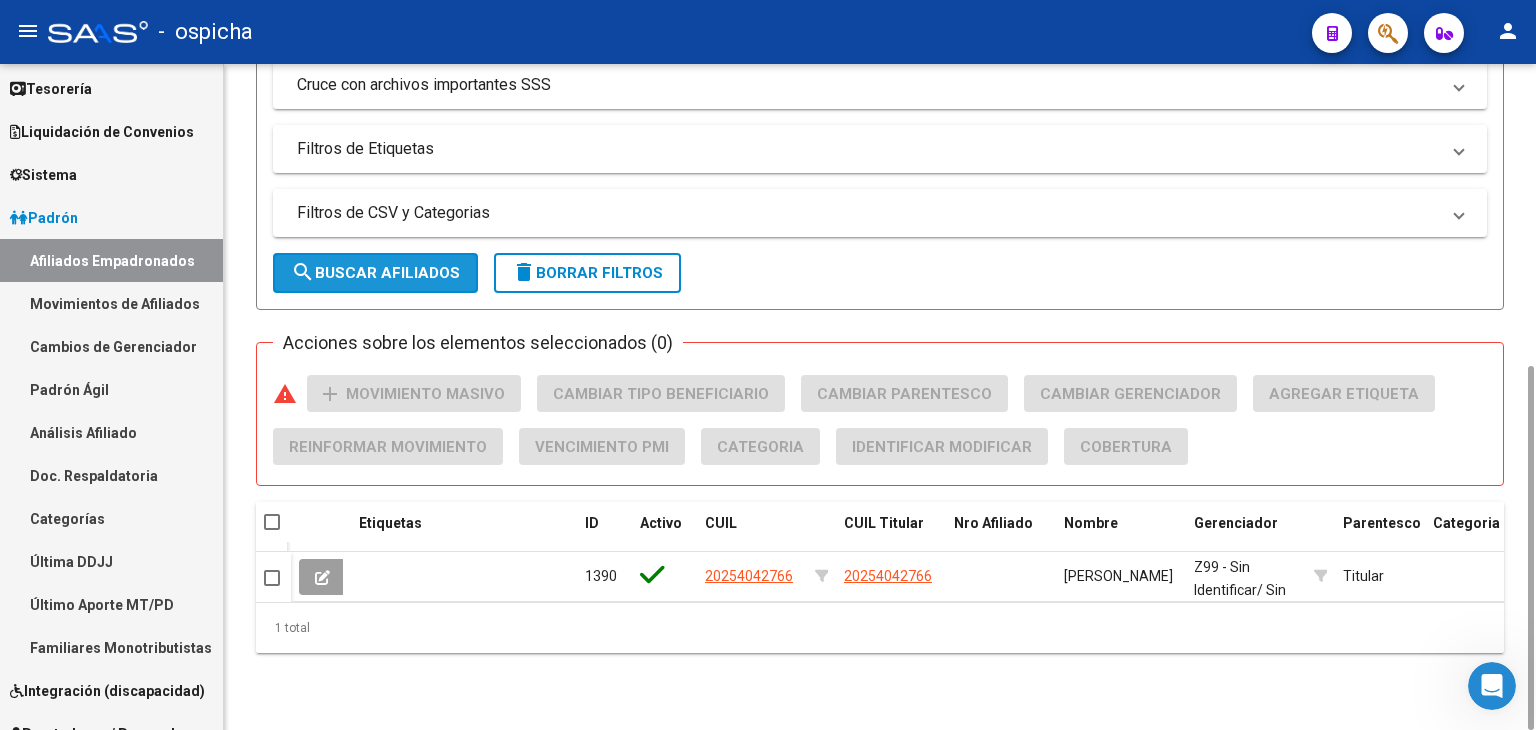 click on "search  Buscar Afiliados" 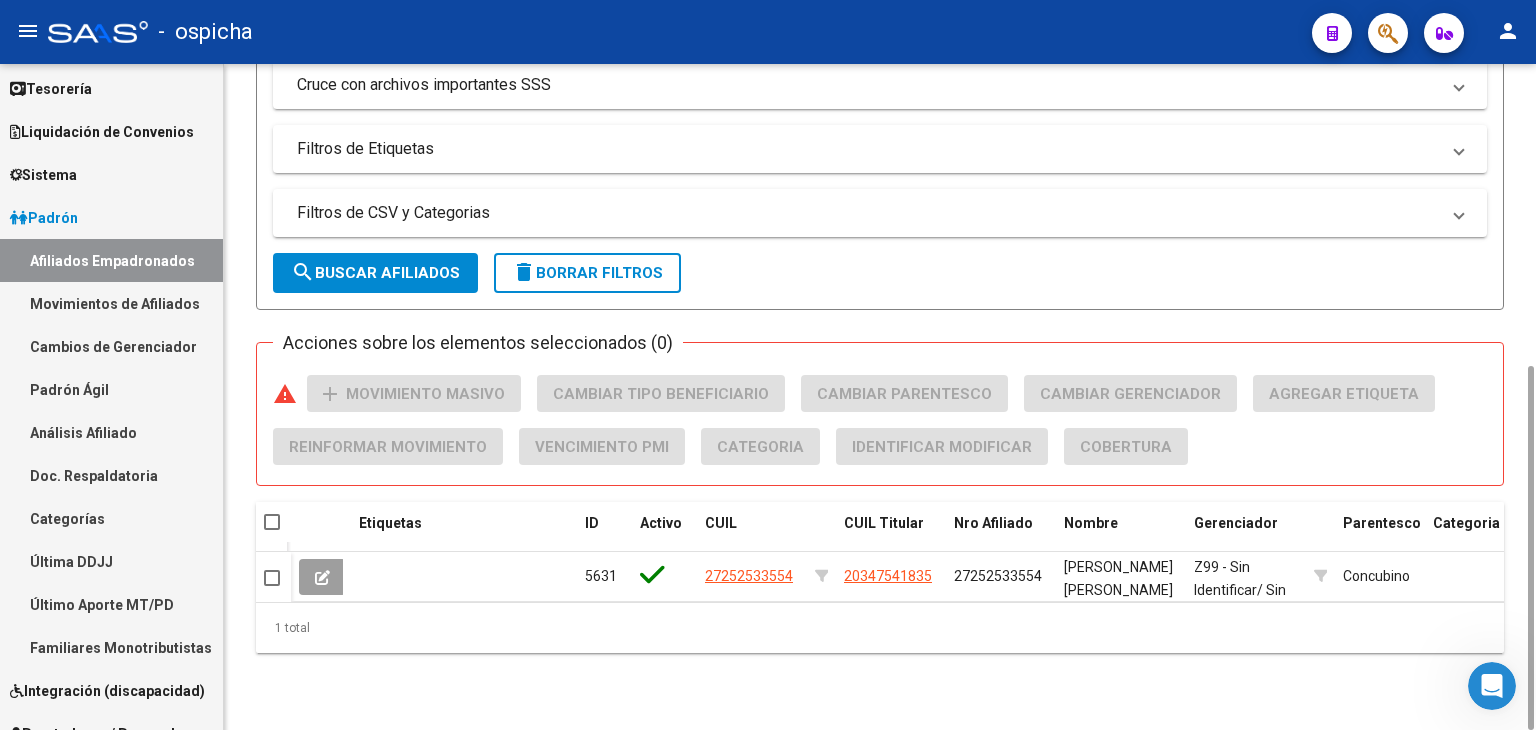 scroll, scrollTop: 552, scrollLeft: 0, axis: vertical 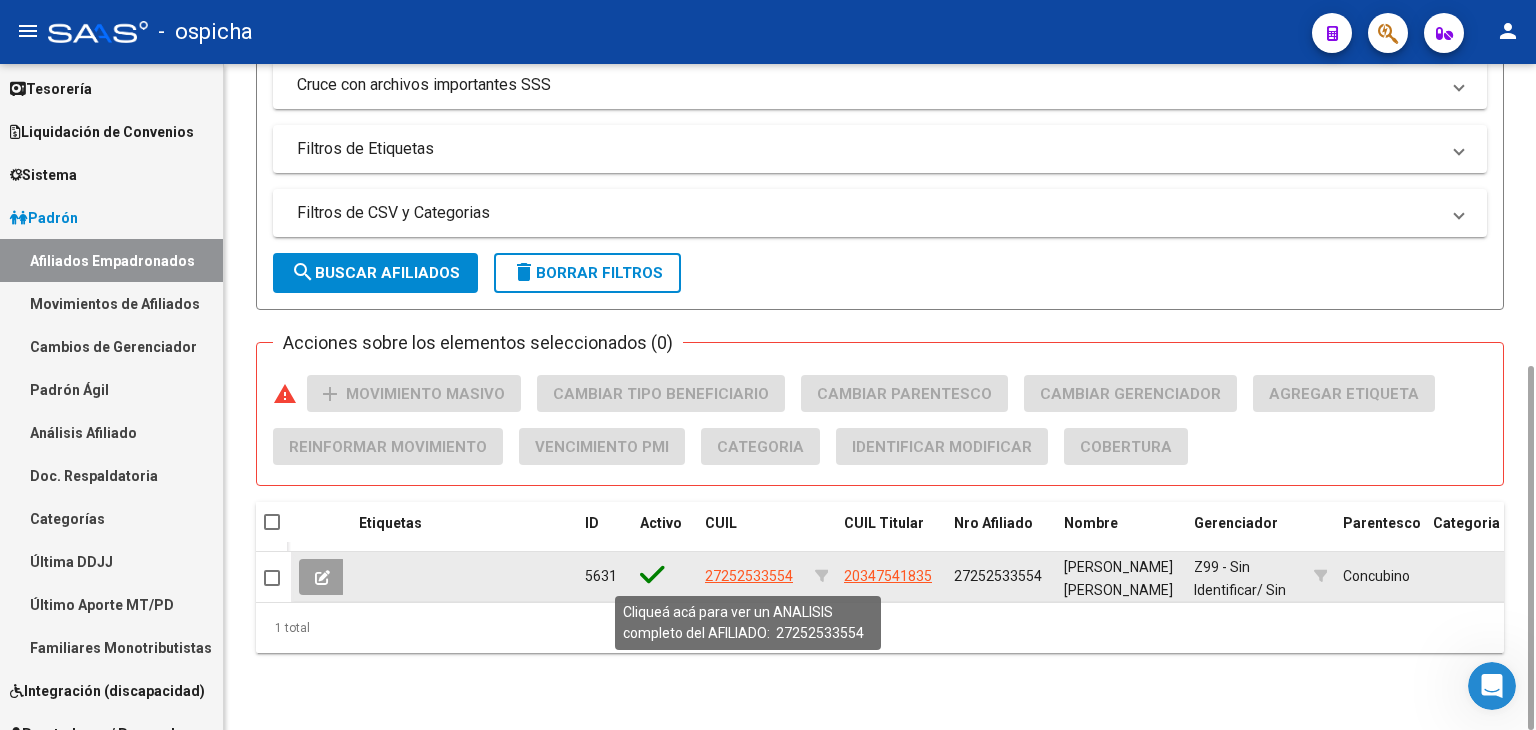 click on "27252533554" 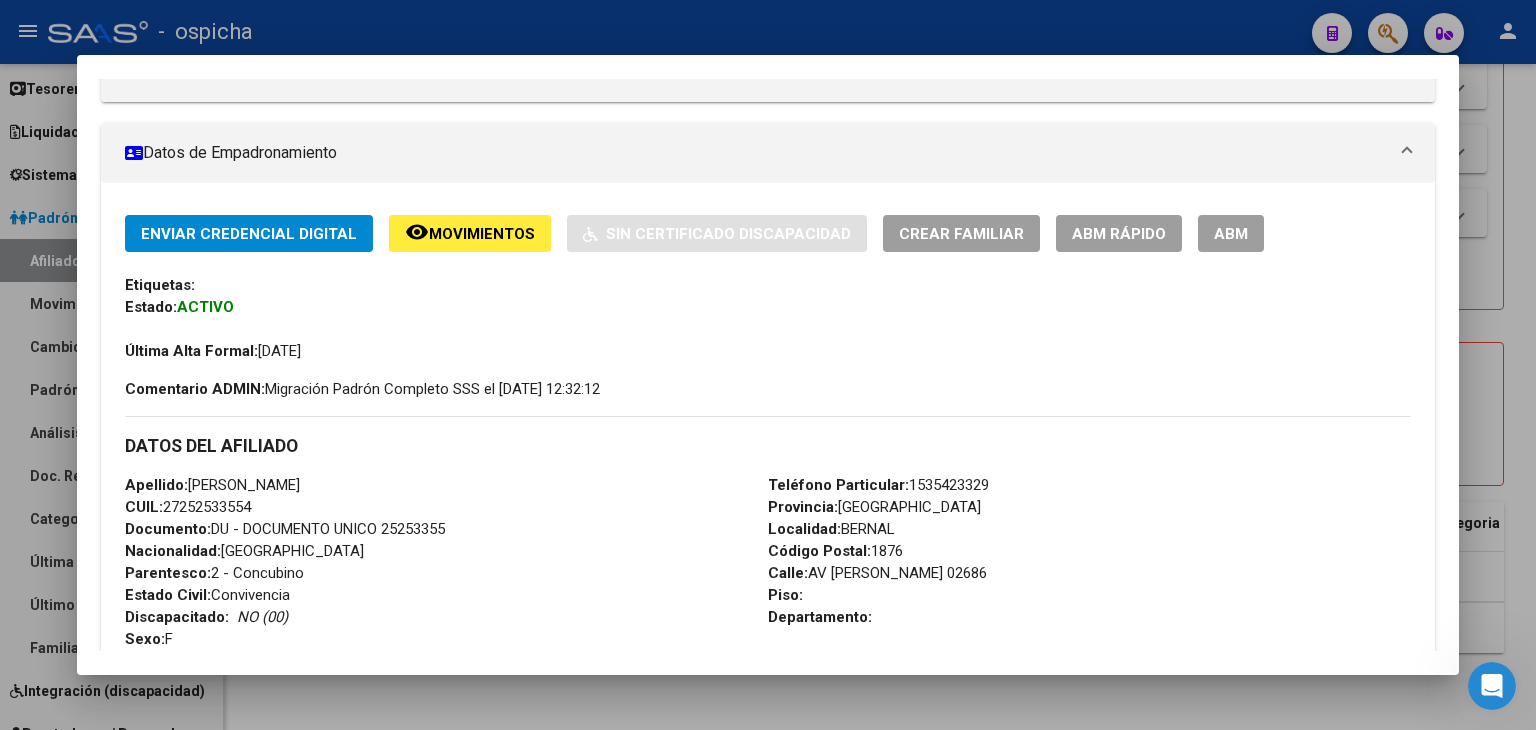 scroll, scrollTop: 0, scrollLeft: 0, axis: both 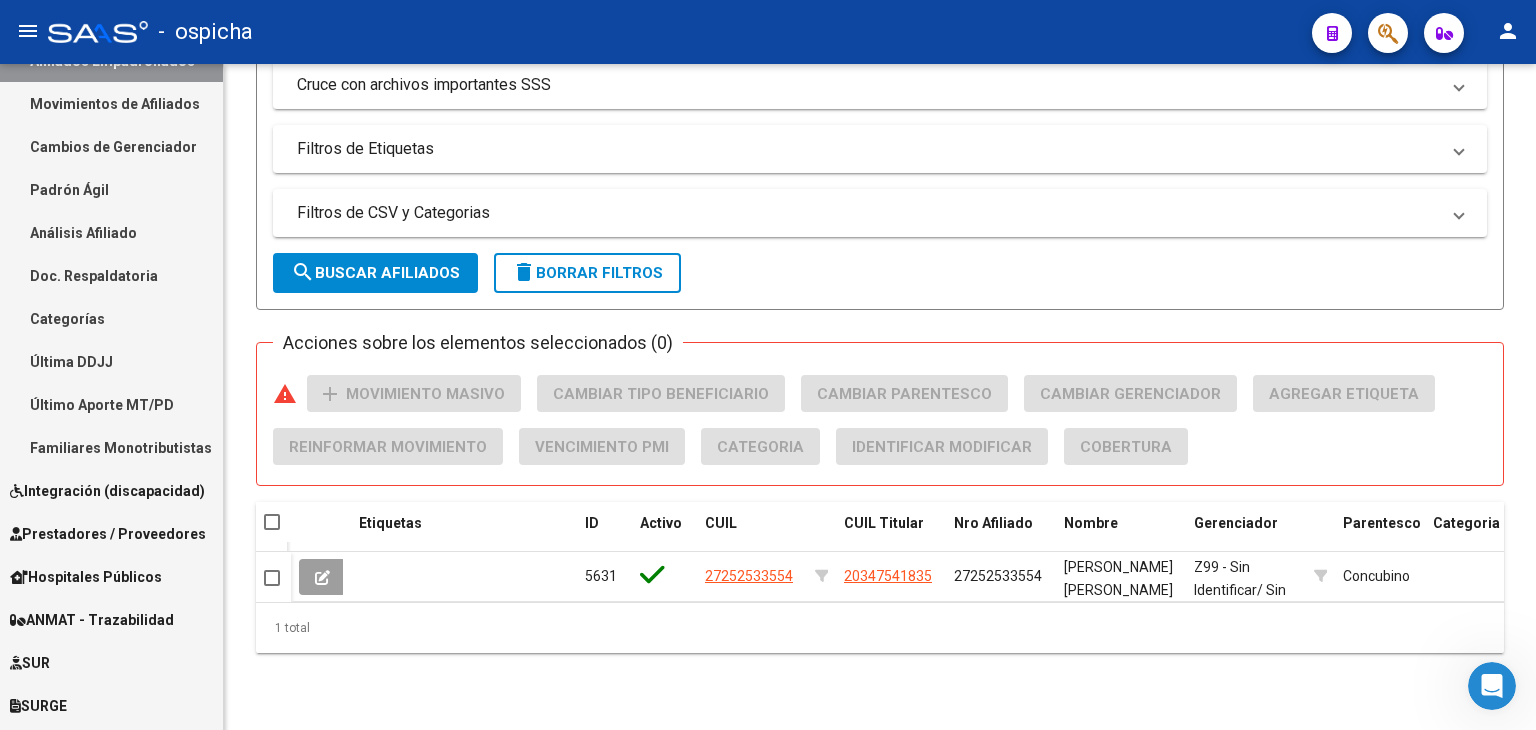 click on "Integración (discapacidad)" at bounding box center (107, 491) 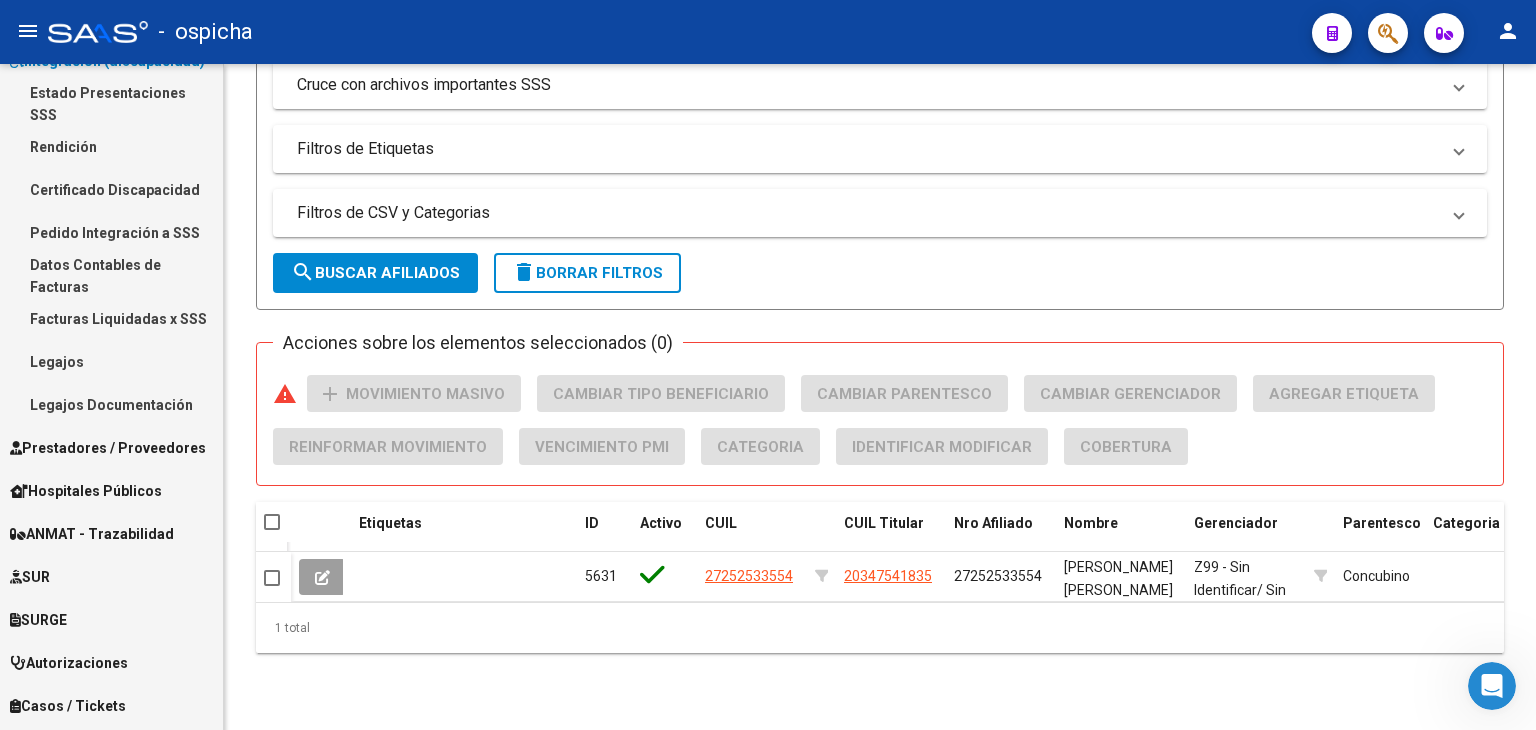 click on "Prestadores / Proveedores" at bounding box center [108, 448] 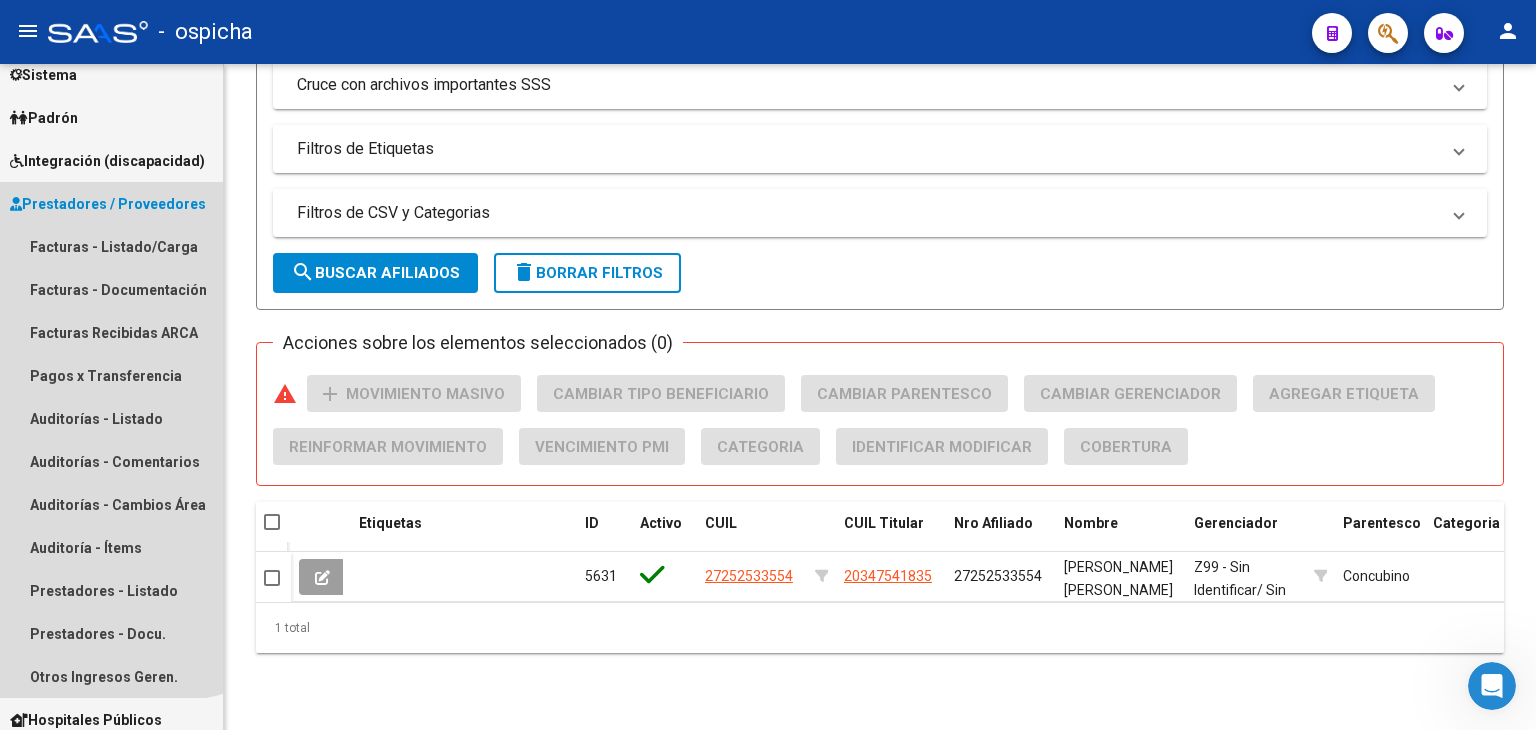 click on "Prestadores / Proveedores" at bounding box center (108, 204) 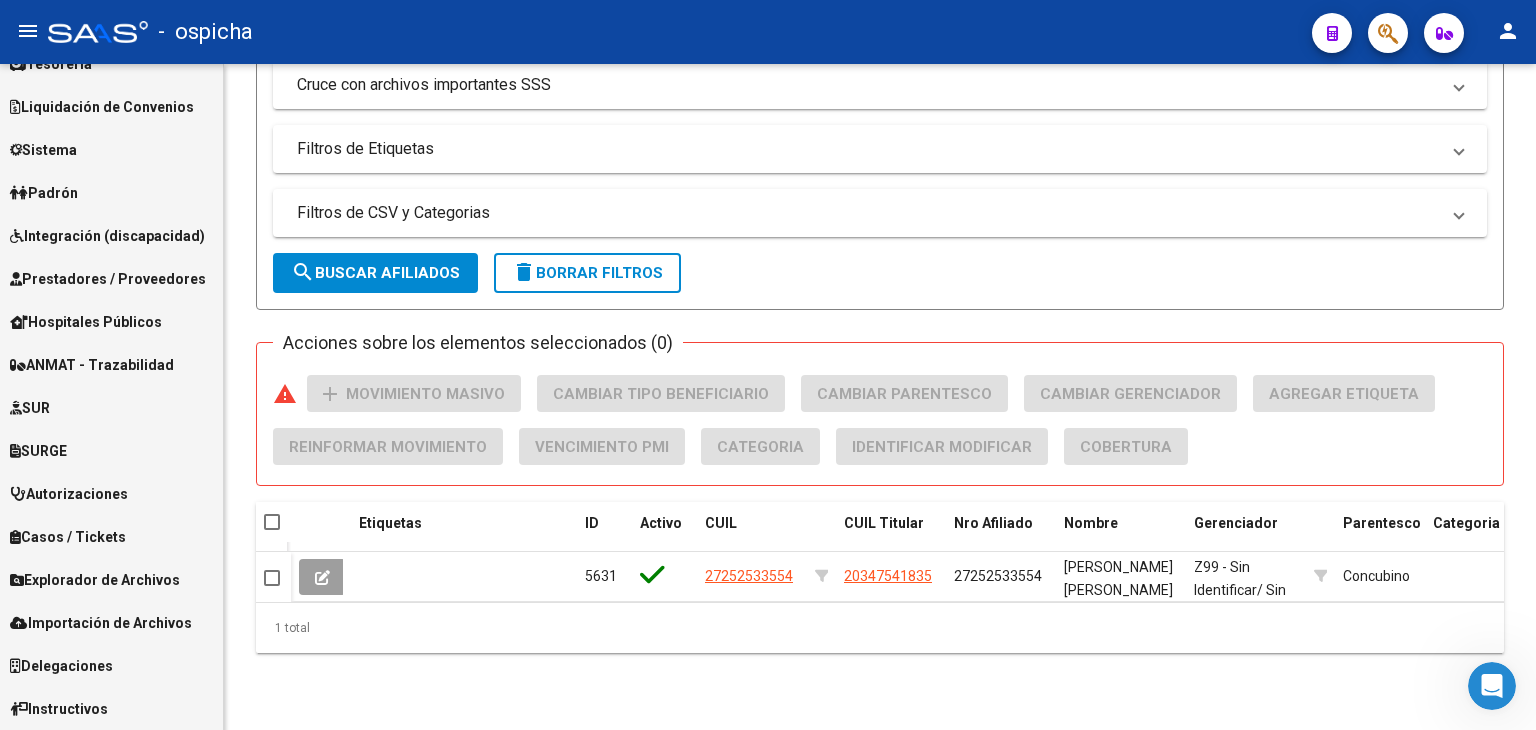 scroll, scrollTop: 116, scrollLeft: 0, axis: vertical 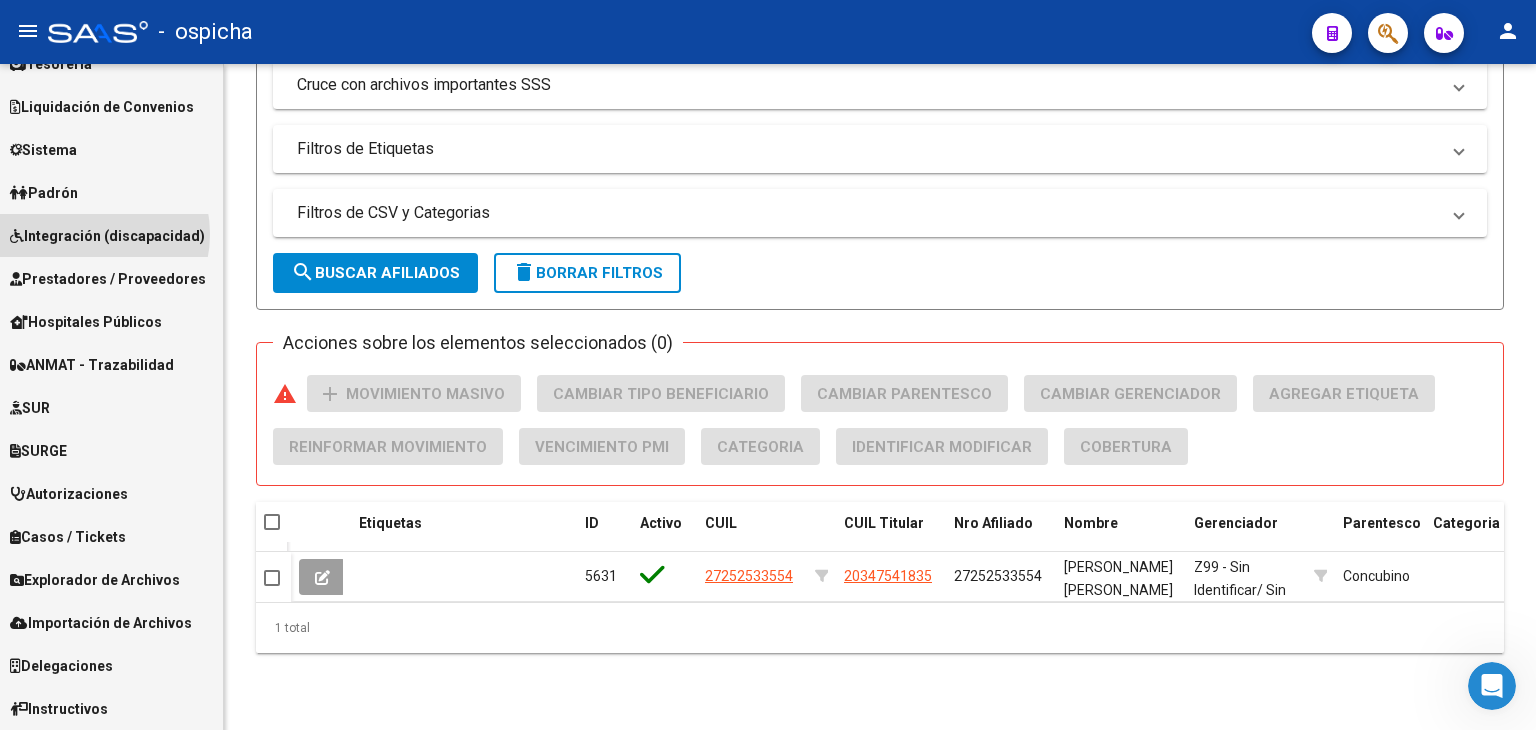 click on "Integración (discapacidad)" at bounding box center (107, 236) 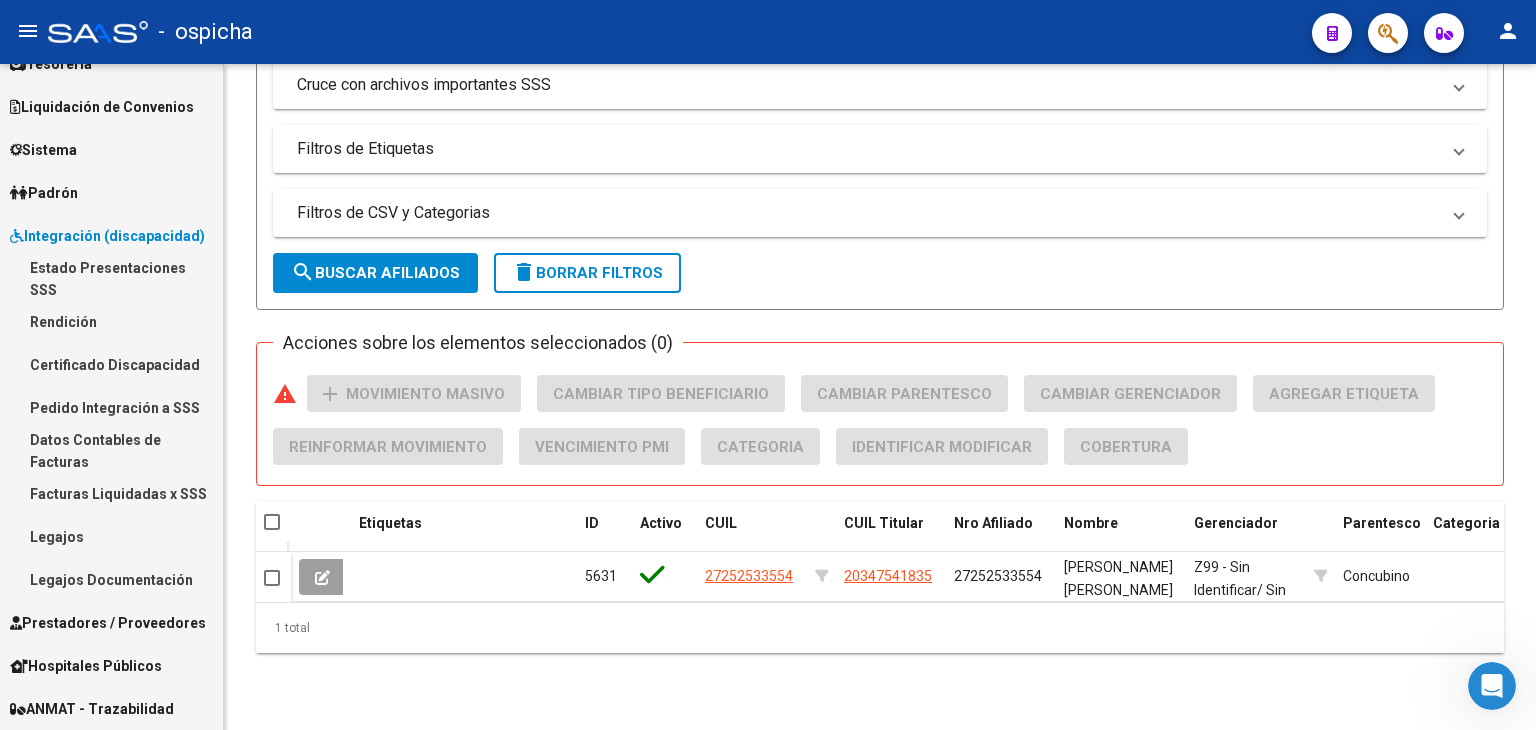 click on "Integración (discapacidad)" at bounding box center (107, 236) 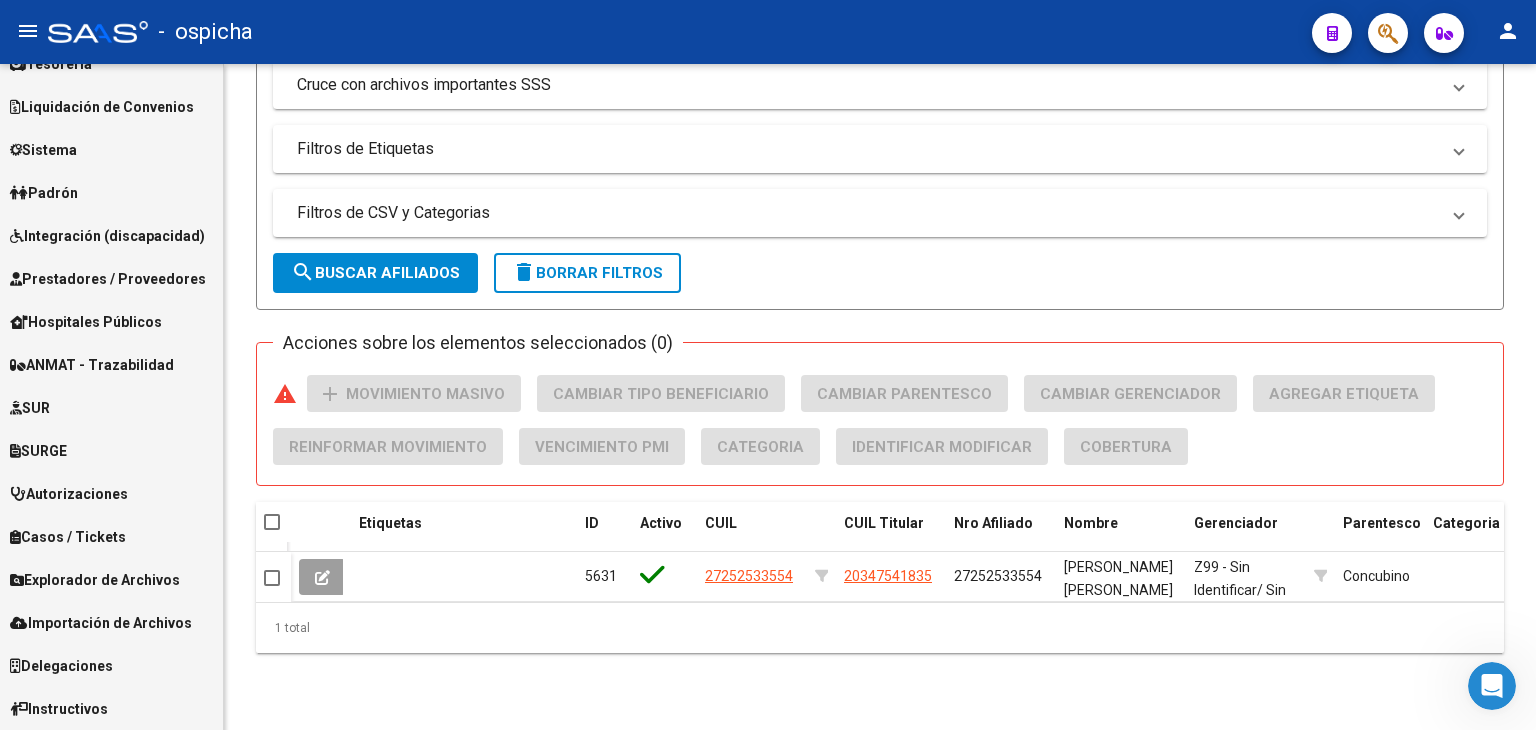 click on "Padrón" at bounding box center [44, 193] 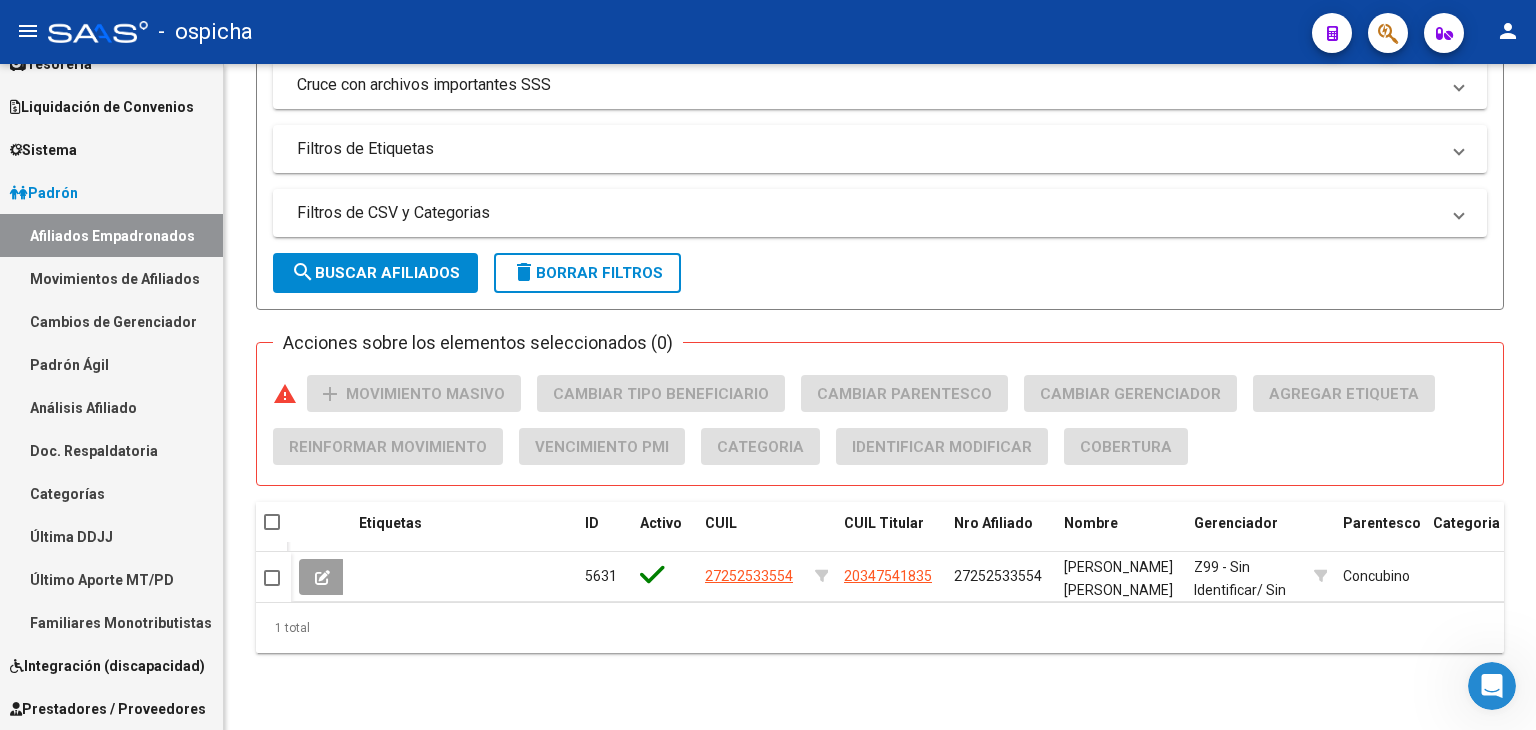 click on "Afiliados Empadronados" at bounding box center [111, 235] 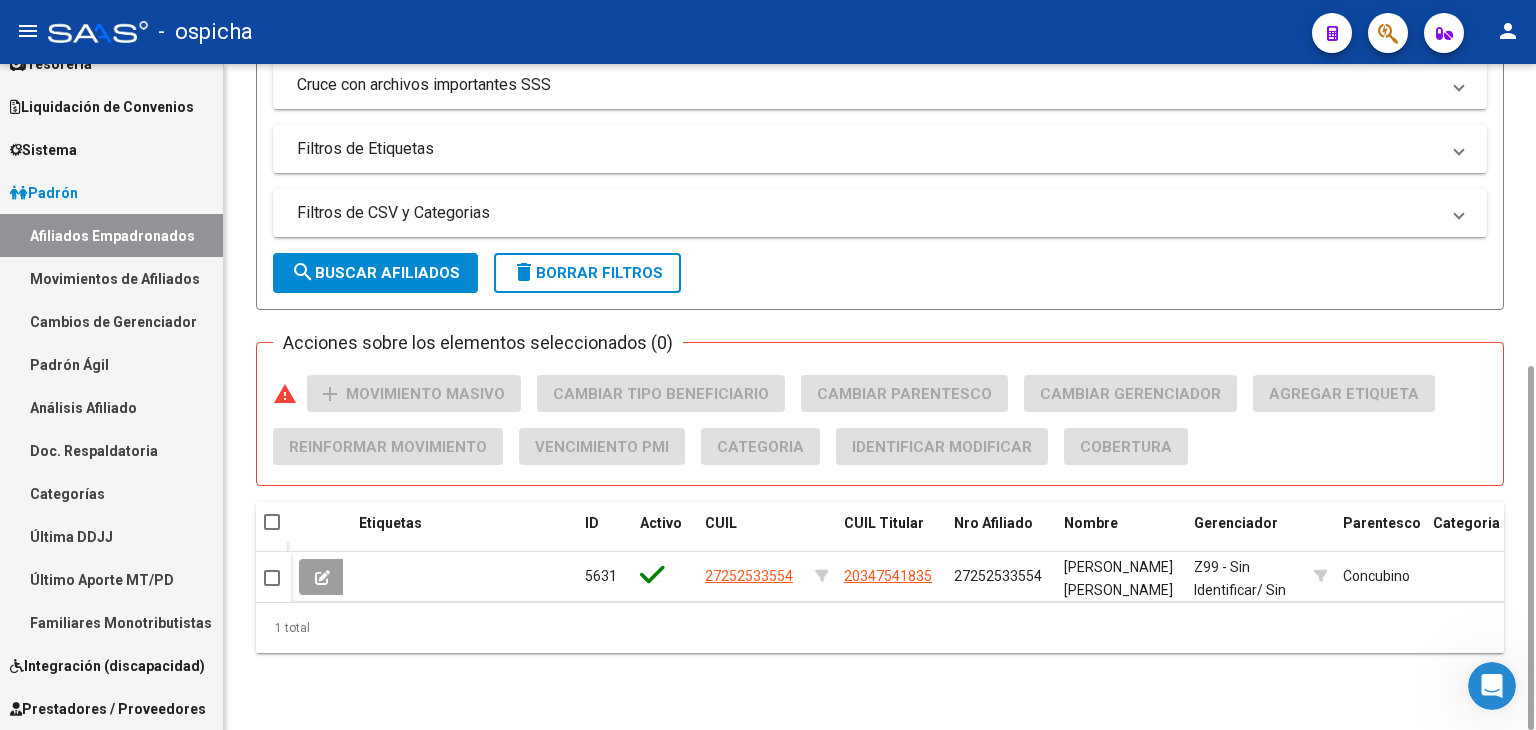 scroll, scrollTop: 0, scrollLeft: 0, axis: both 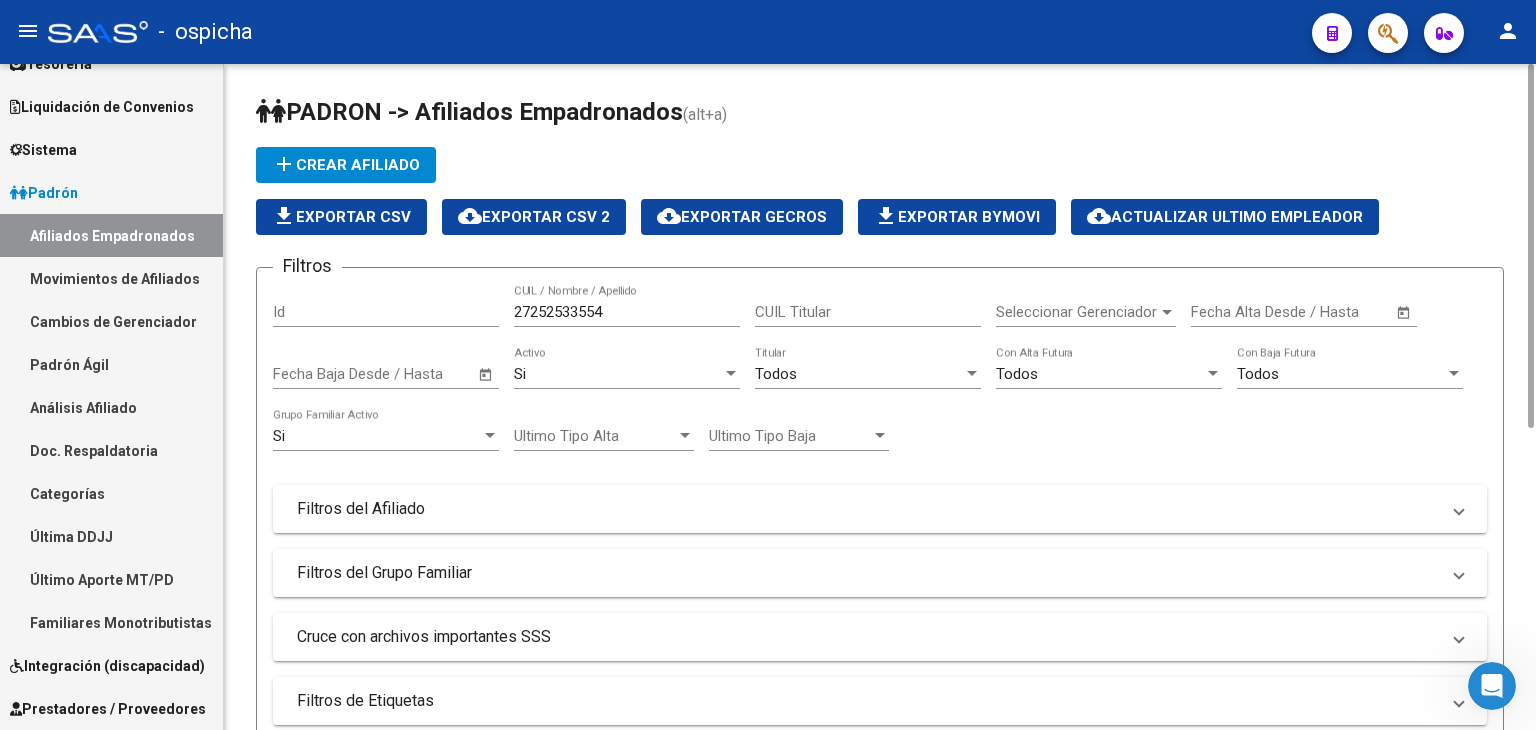 drag, startPoint x: 631, startPoint y: 300, endPoint x: 549, endPoint y: 304, distance: 82.0975 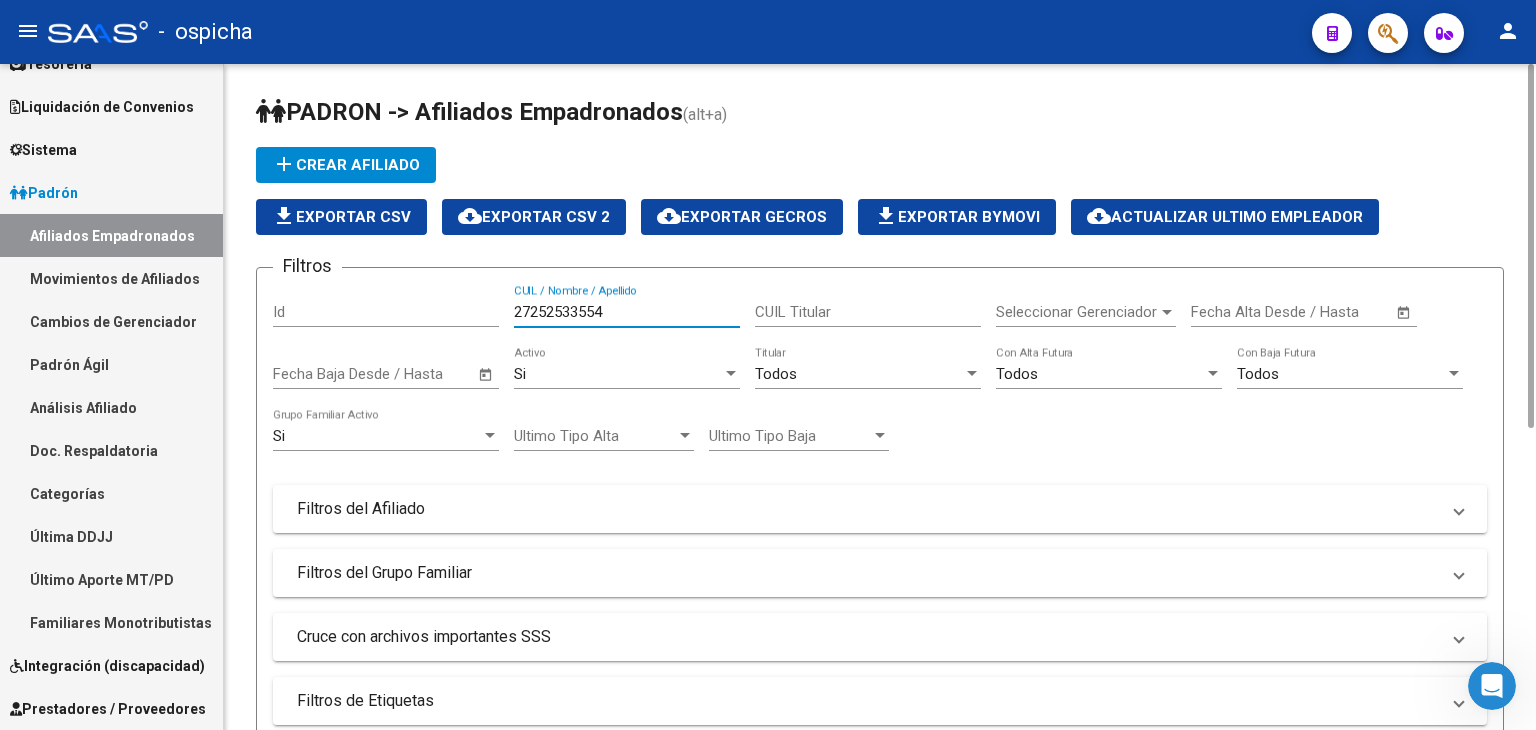 drag, startPoint x: 614, startPoint y: 309, endPoint x: 451, endPoint y: 309, distance: 163 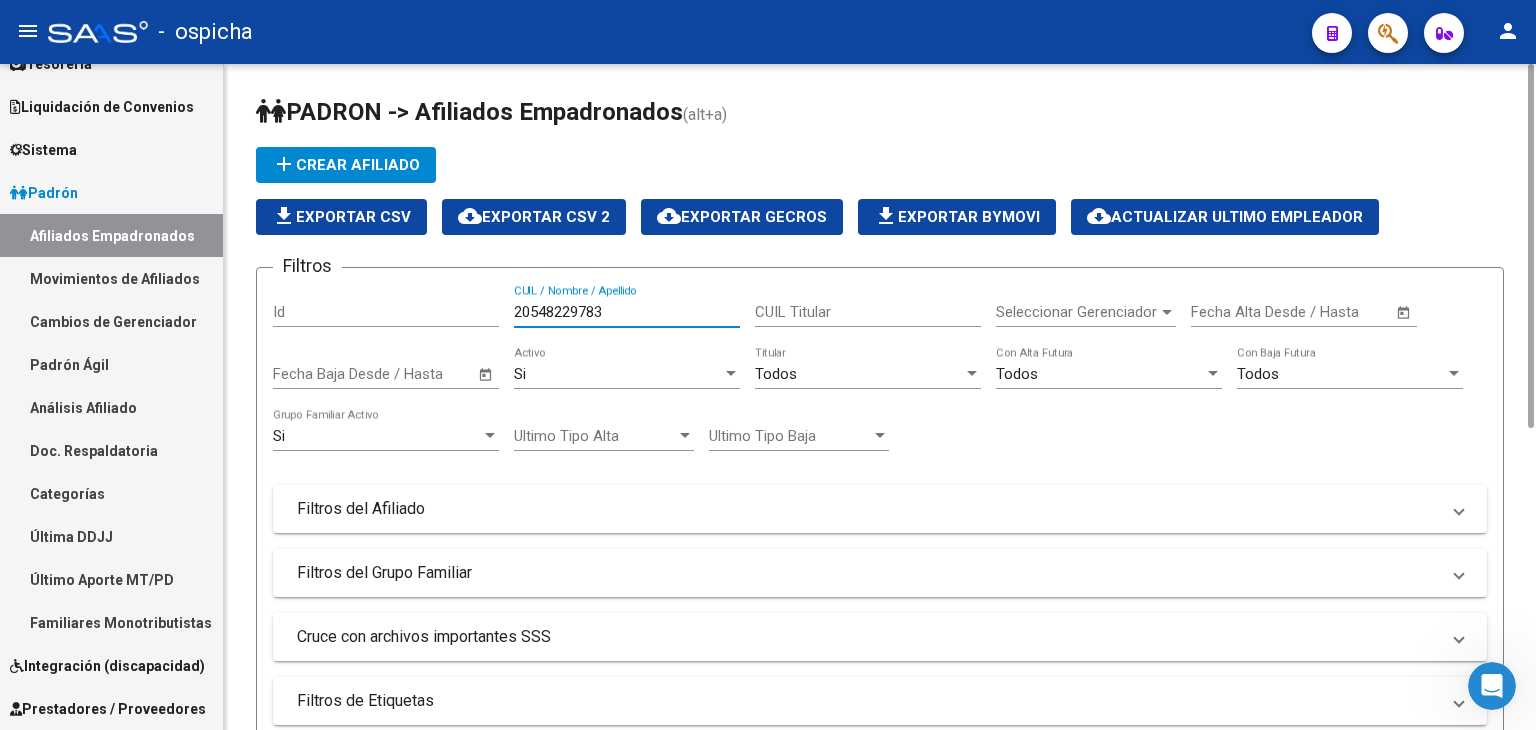 scroll, scrollTop: 552, scrollLeft: 0, axis: vertical 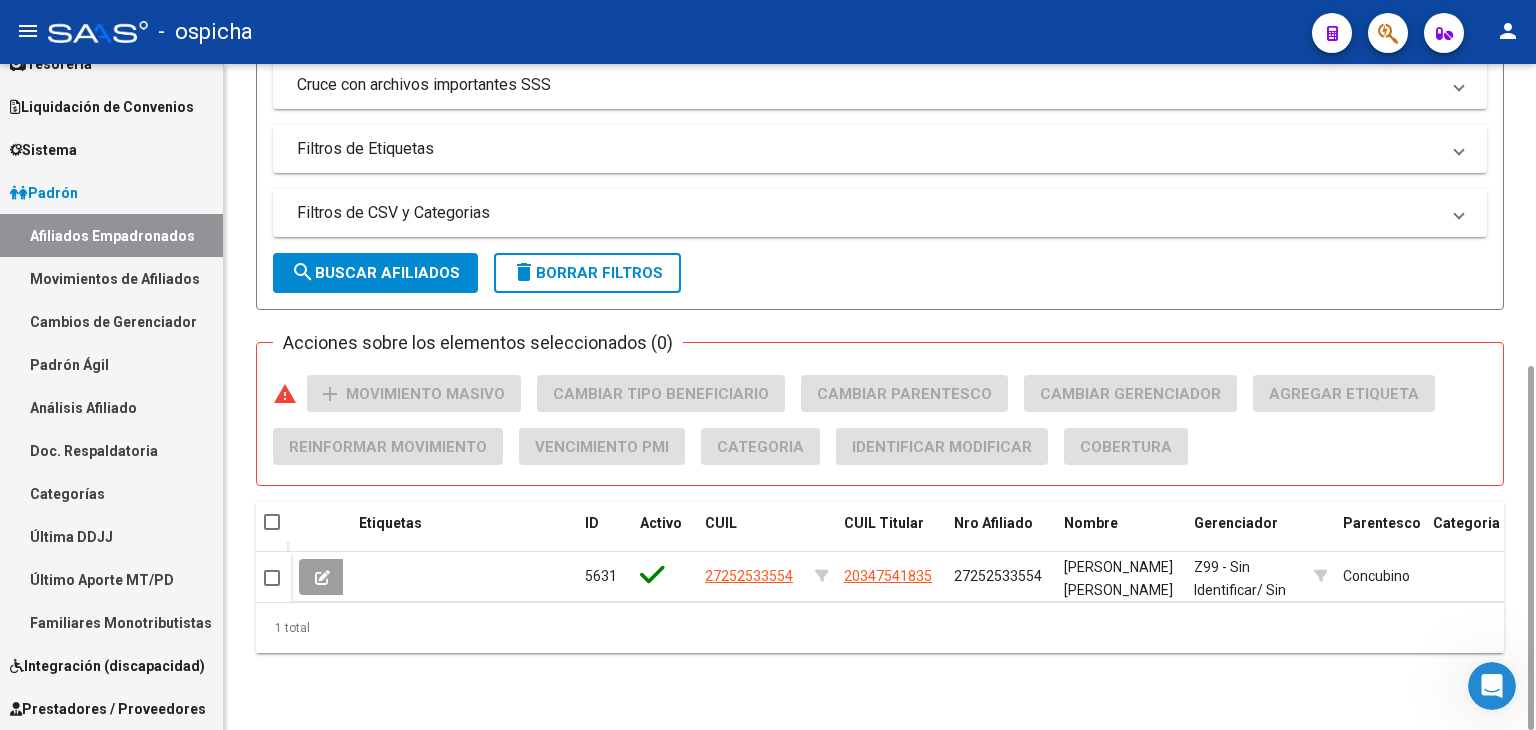 type on "20548229783" 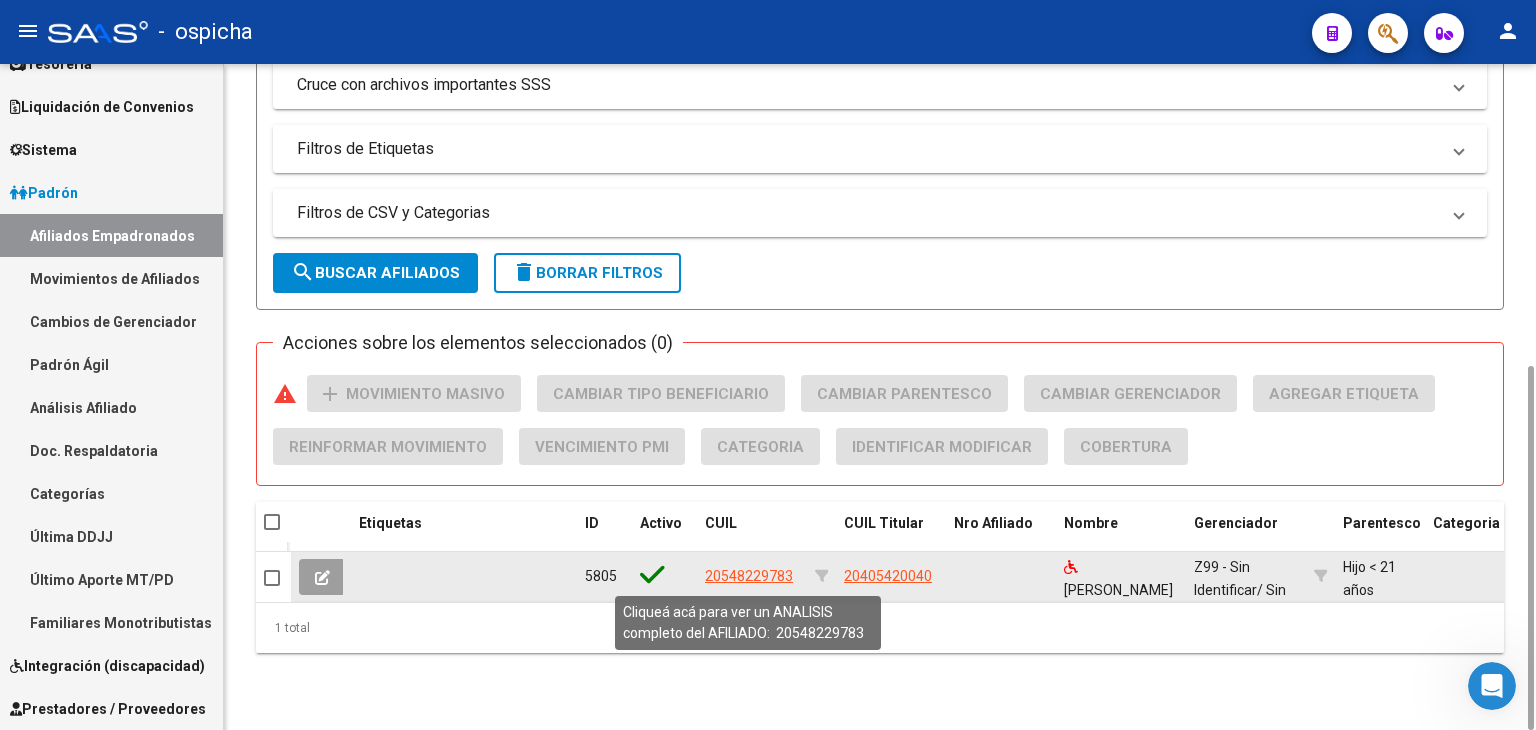 click on "20548229783" 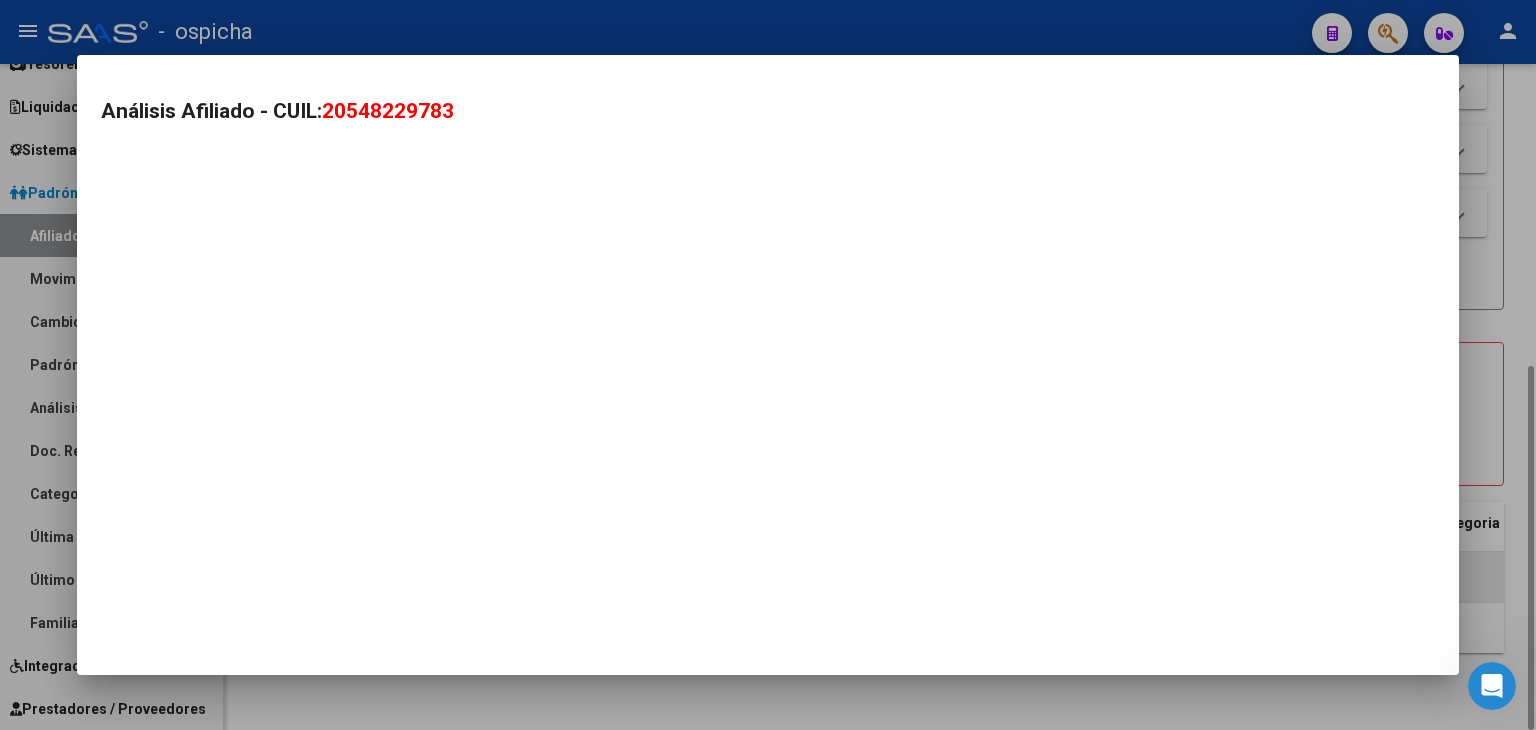 type on "20548229783" 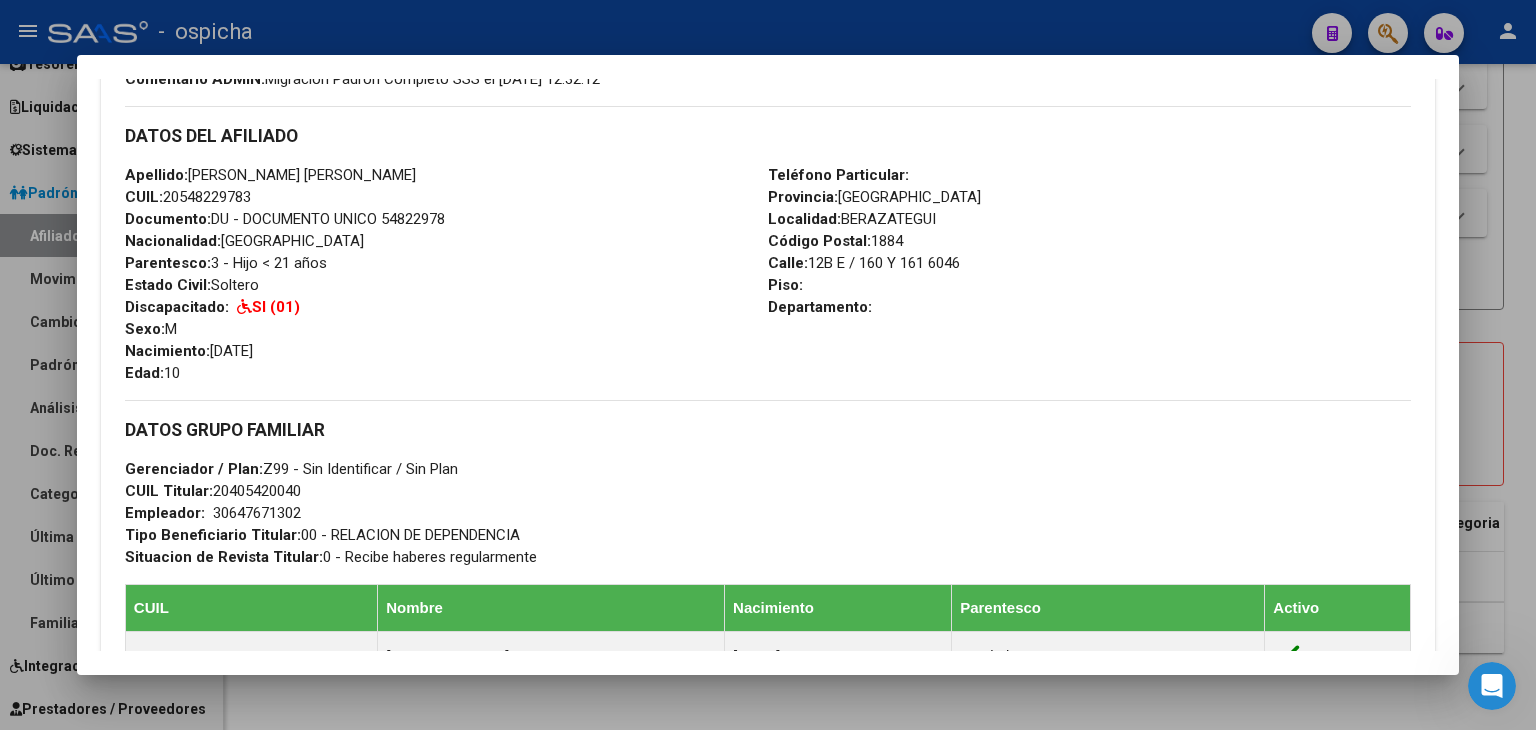 scroll, scrollTop: 408, scrollLeft: 0, axis: vertical 